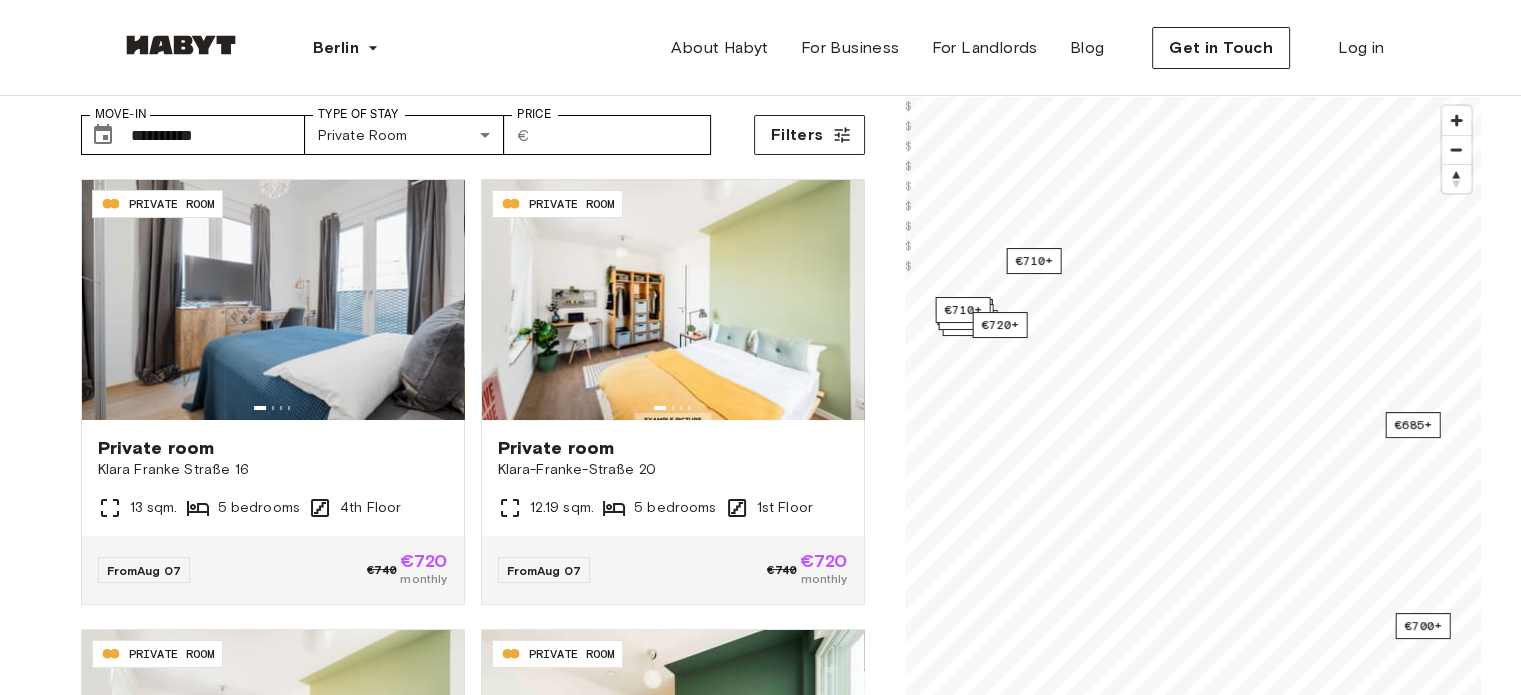 scroll, scrollTop: 96, scrollLeft: 0, axis: vertical 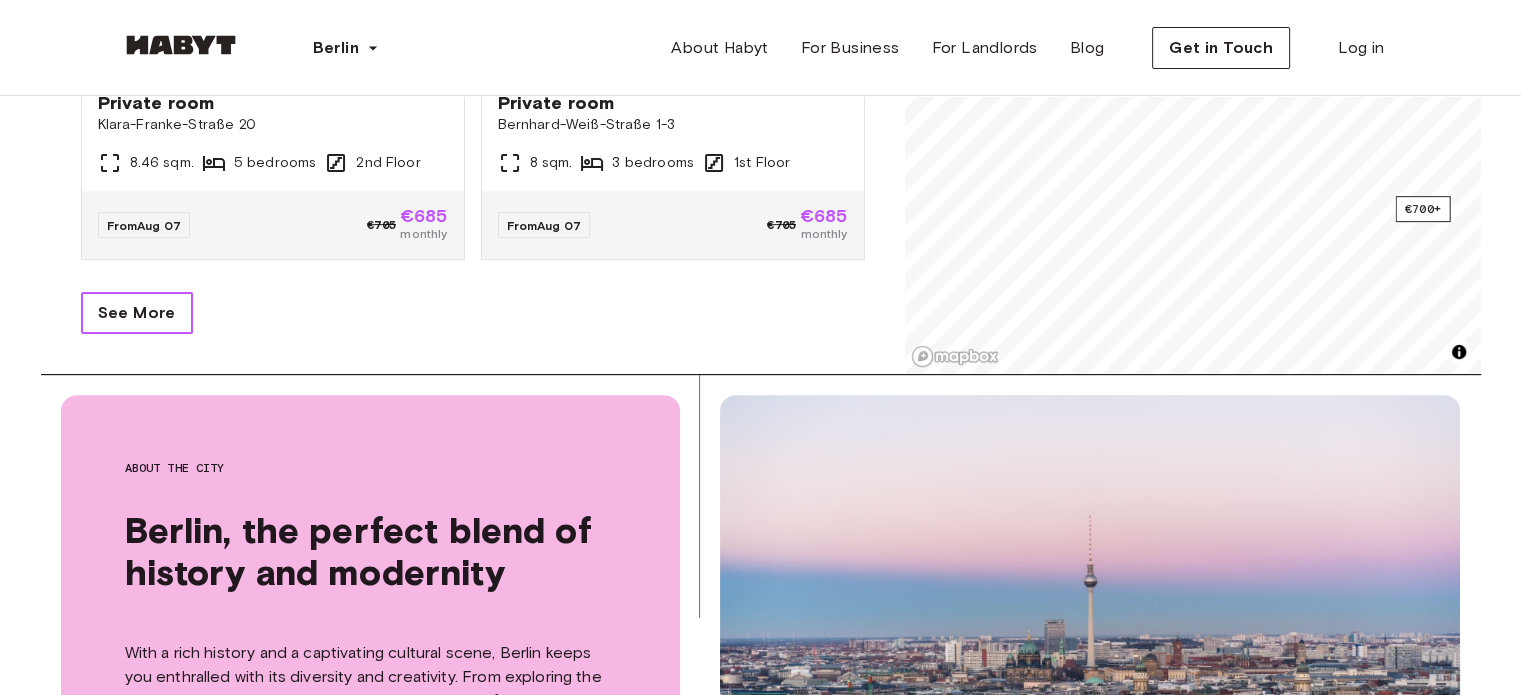 click on "See More" at bounding box center [137, 313] 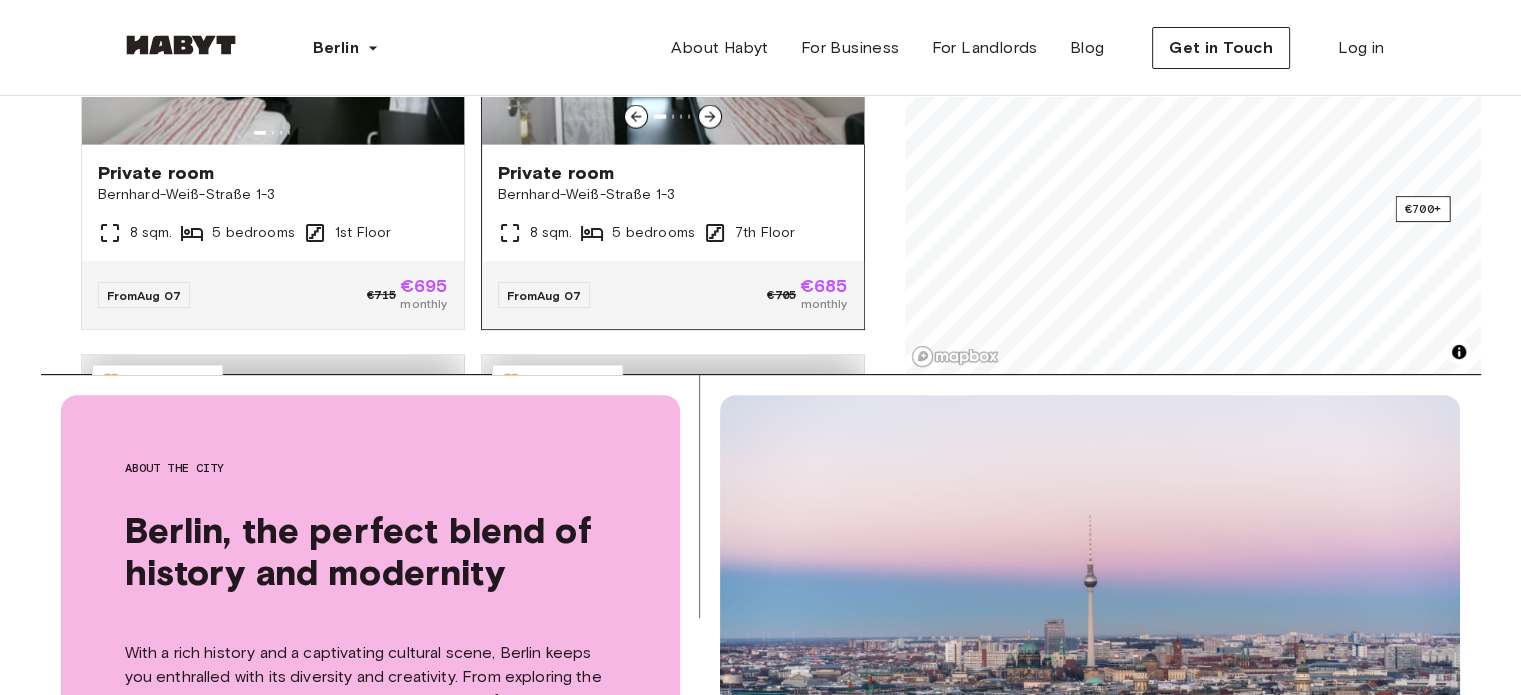 scroll, scrollTop: 4305, scrollLeft: 0, axis: vertical 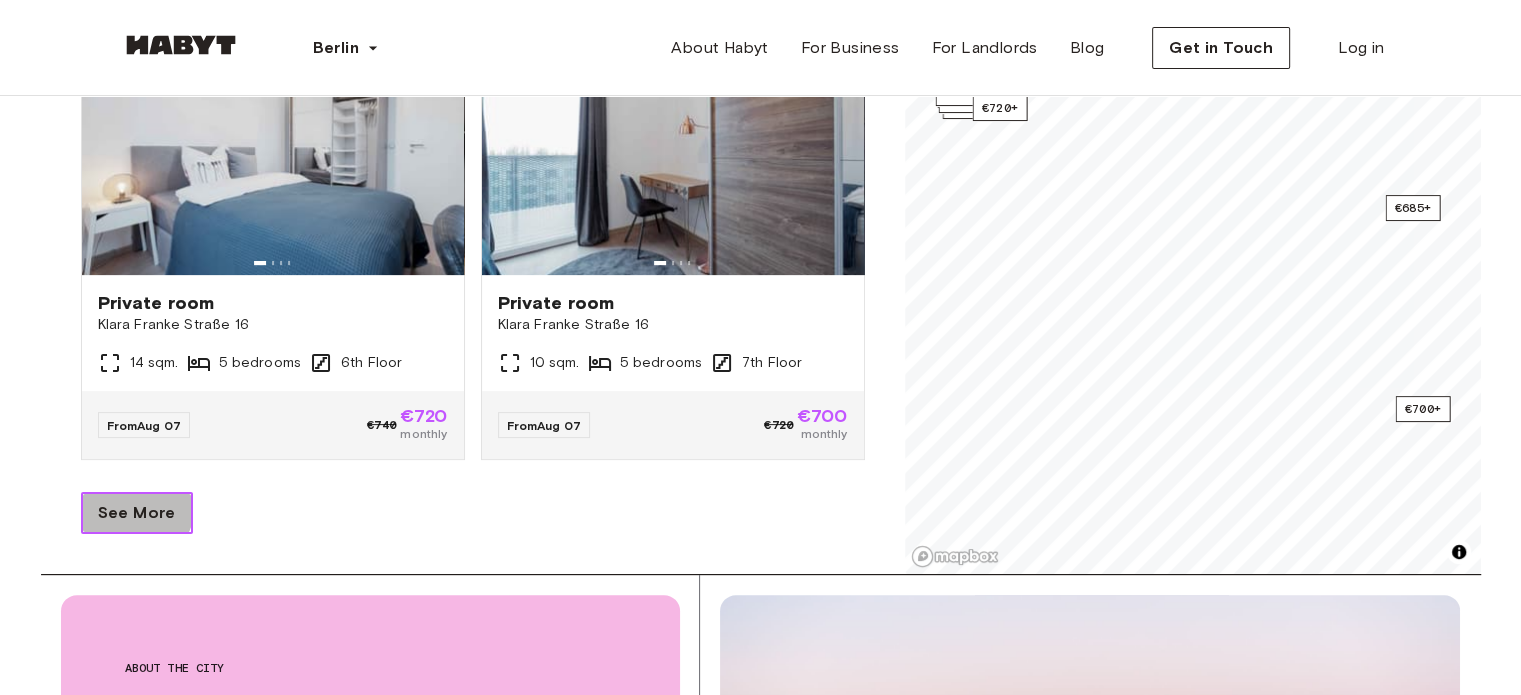 click on "See More" at bounding box center (137, 513) 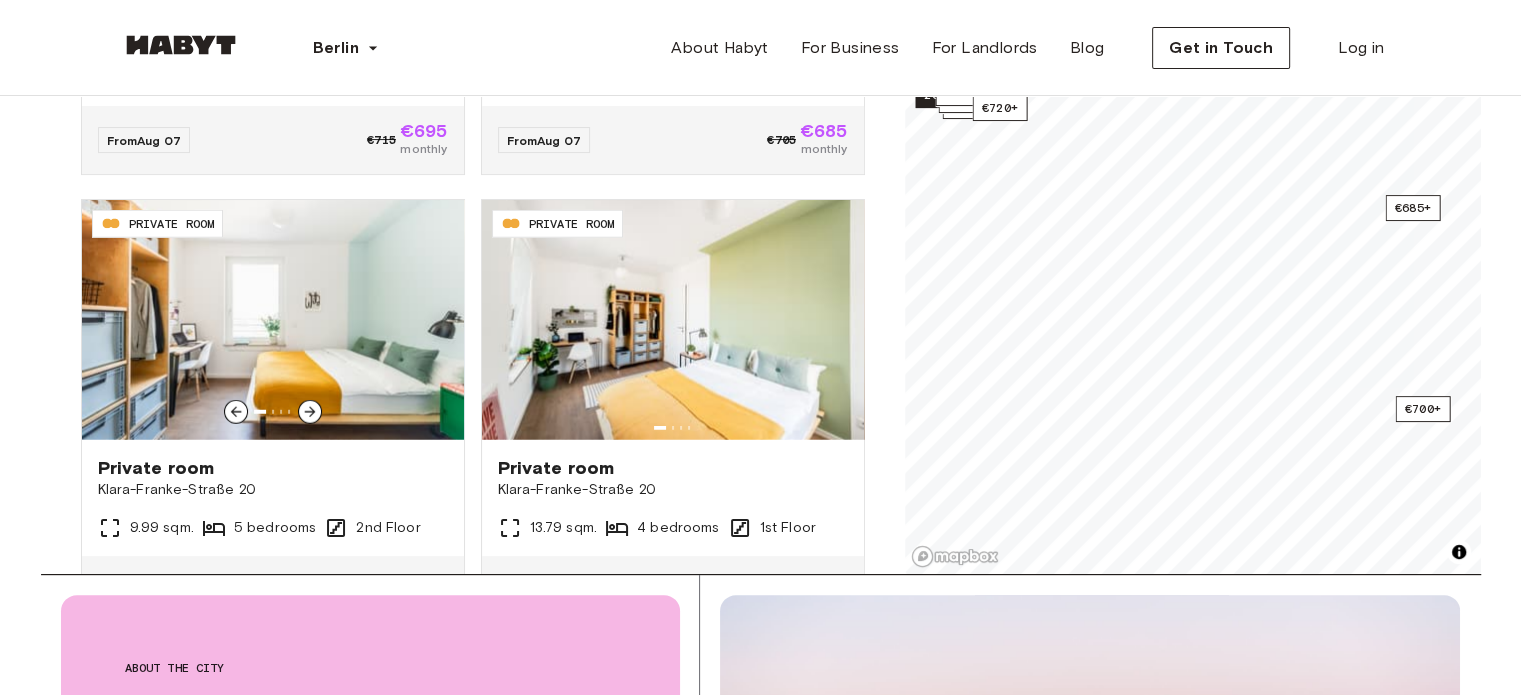 scroll, scrollTop: 12896, scrollLeft: 0, axis: vertical 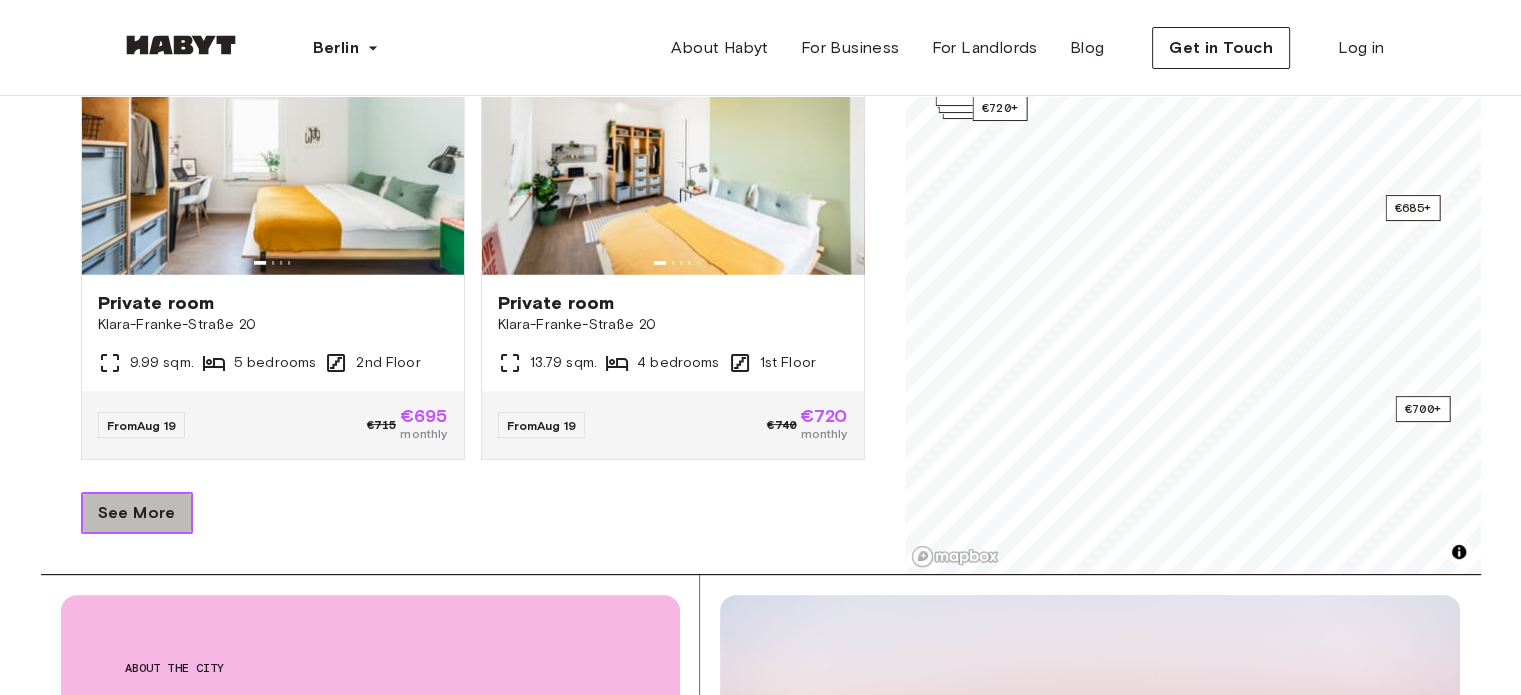 click on "See More" at bounding box center (137, 513) 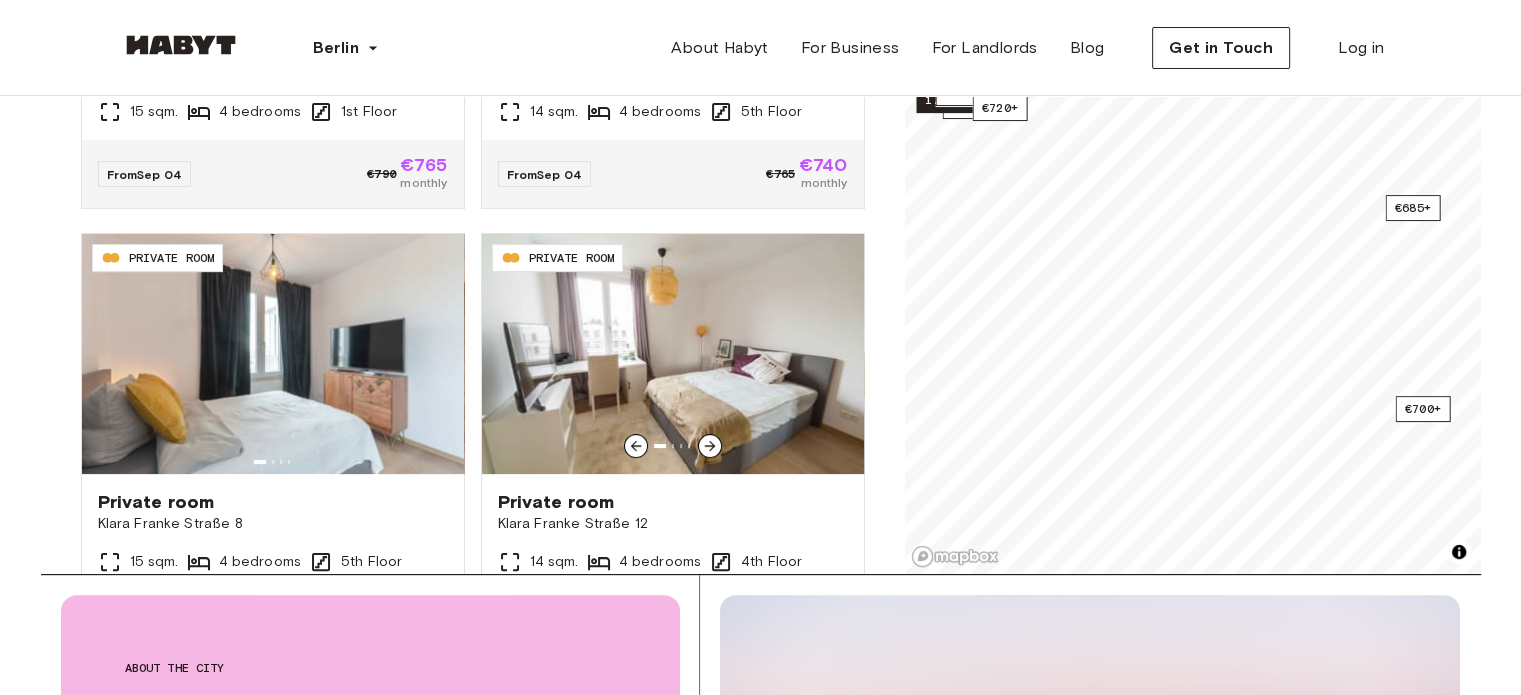 scroll, scrollTop: 15496, scrollLeft: 0, axis: vertical 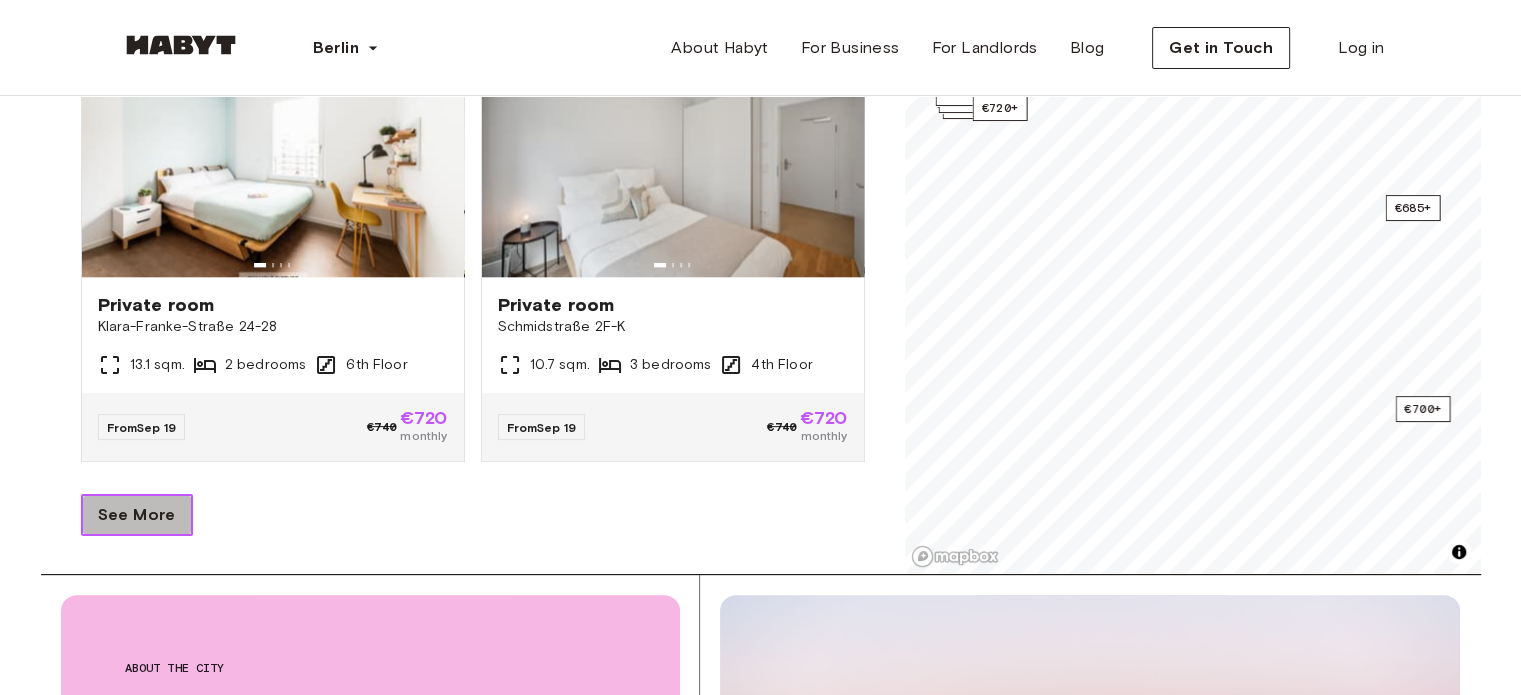 click on "See More" at bounding box center (137, 515) 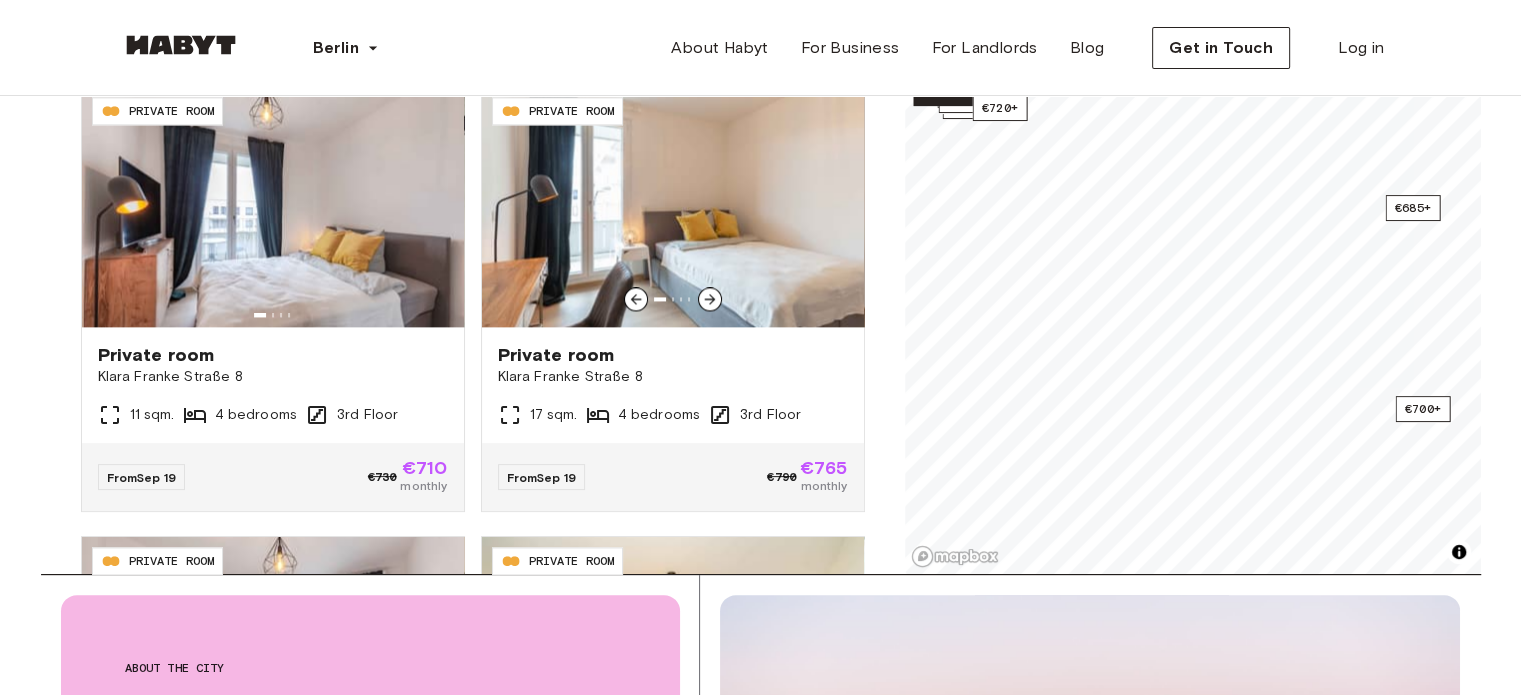 scroll, scrollTop: 17893, scrollLeft: 0, axis: vertical 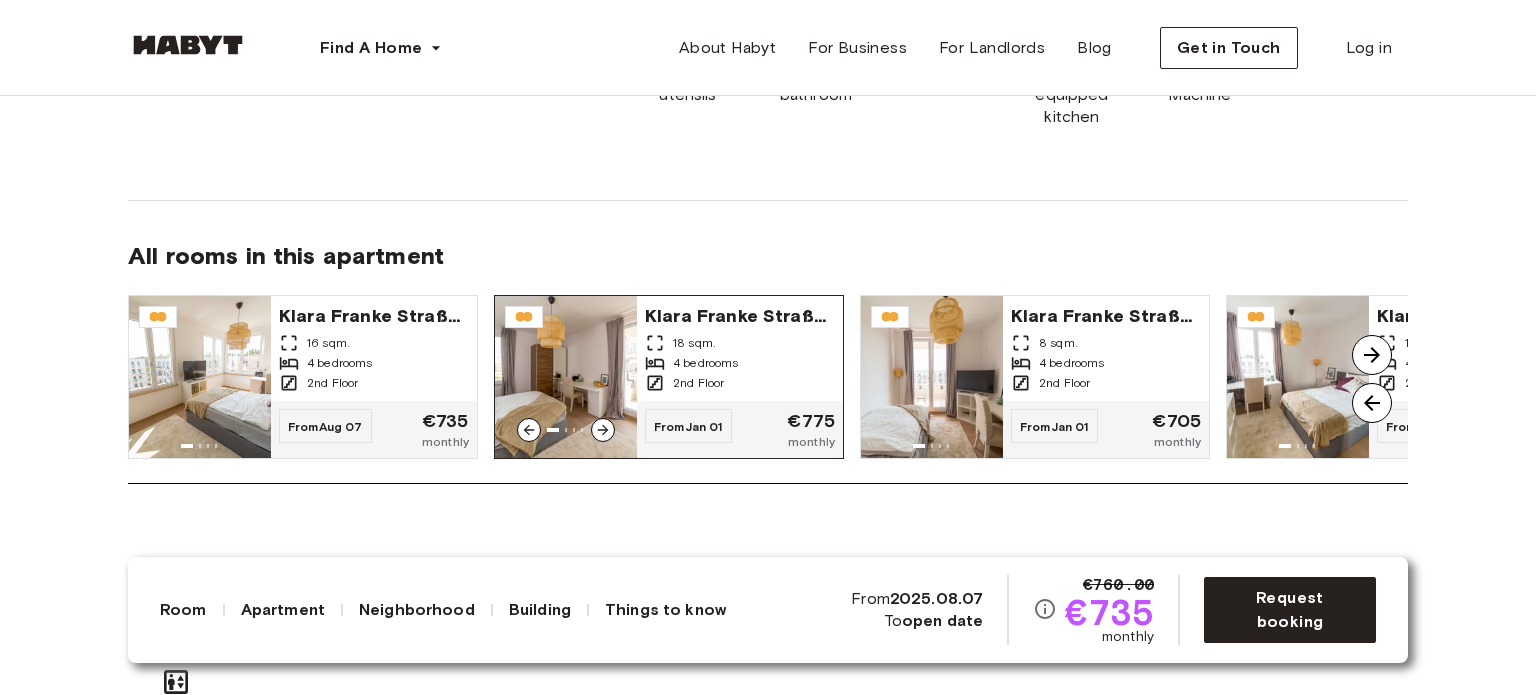 click at bounding box center (566, 377) 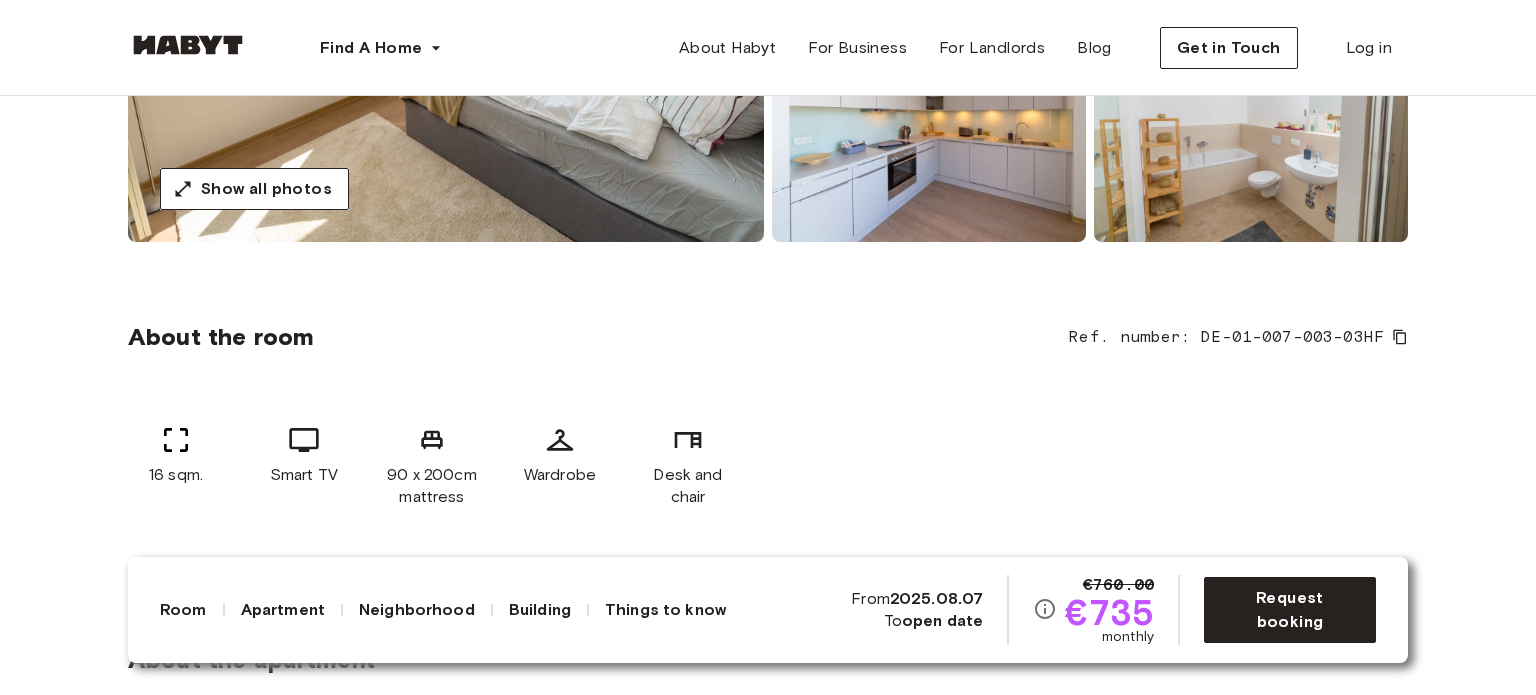 scroll, scrollTop: 300, scrollLeft: 0, axis: vertical 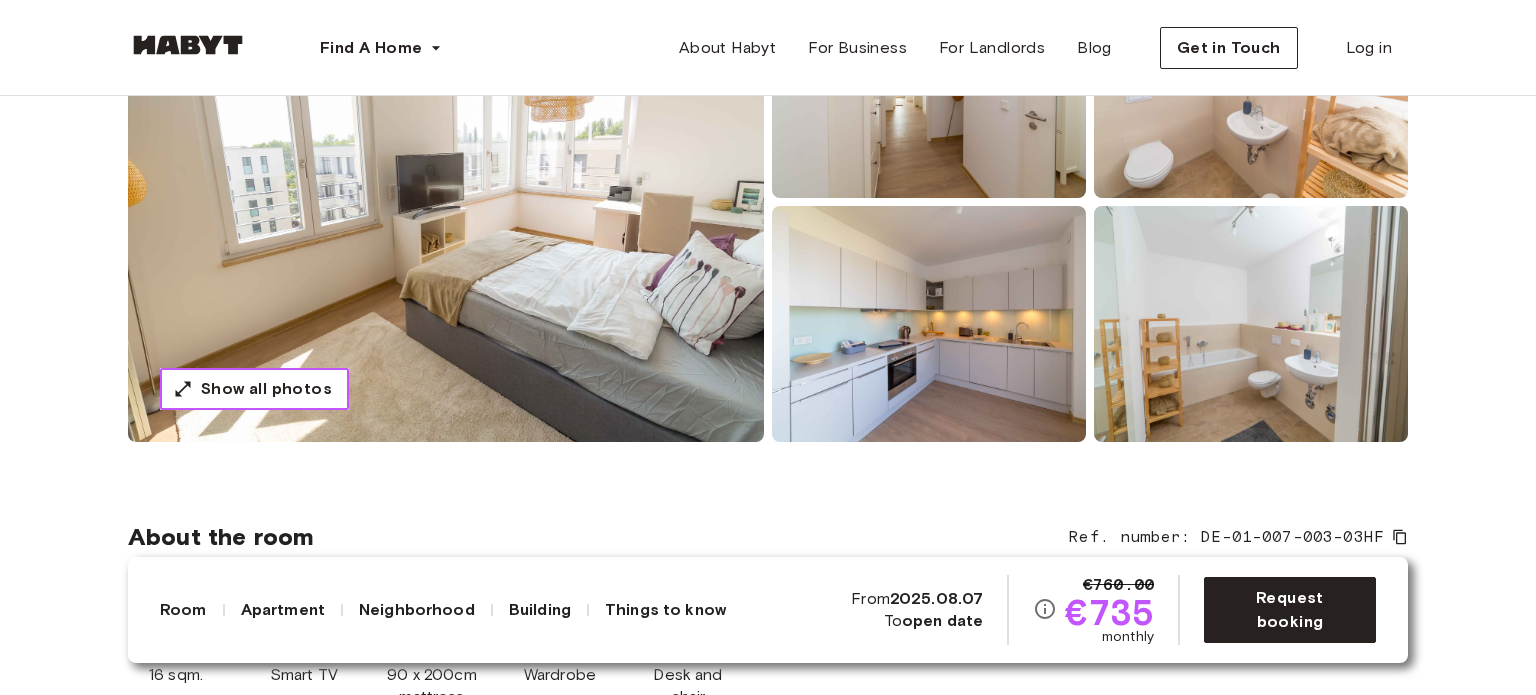 click on "Show all photos" at bounding box center (266, 389) 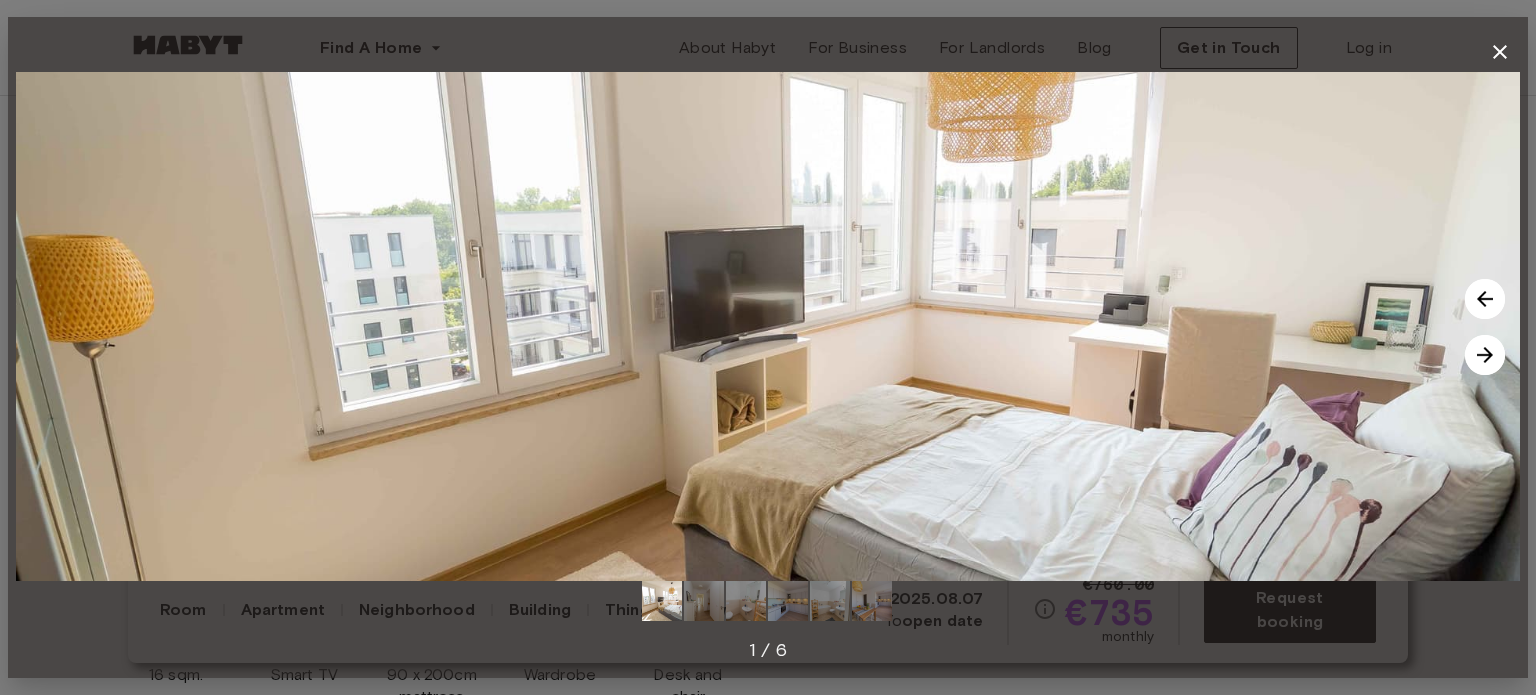 click at bounding box center [1485, 355] 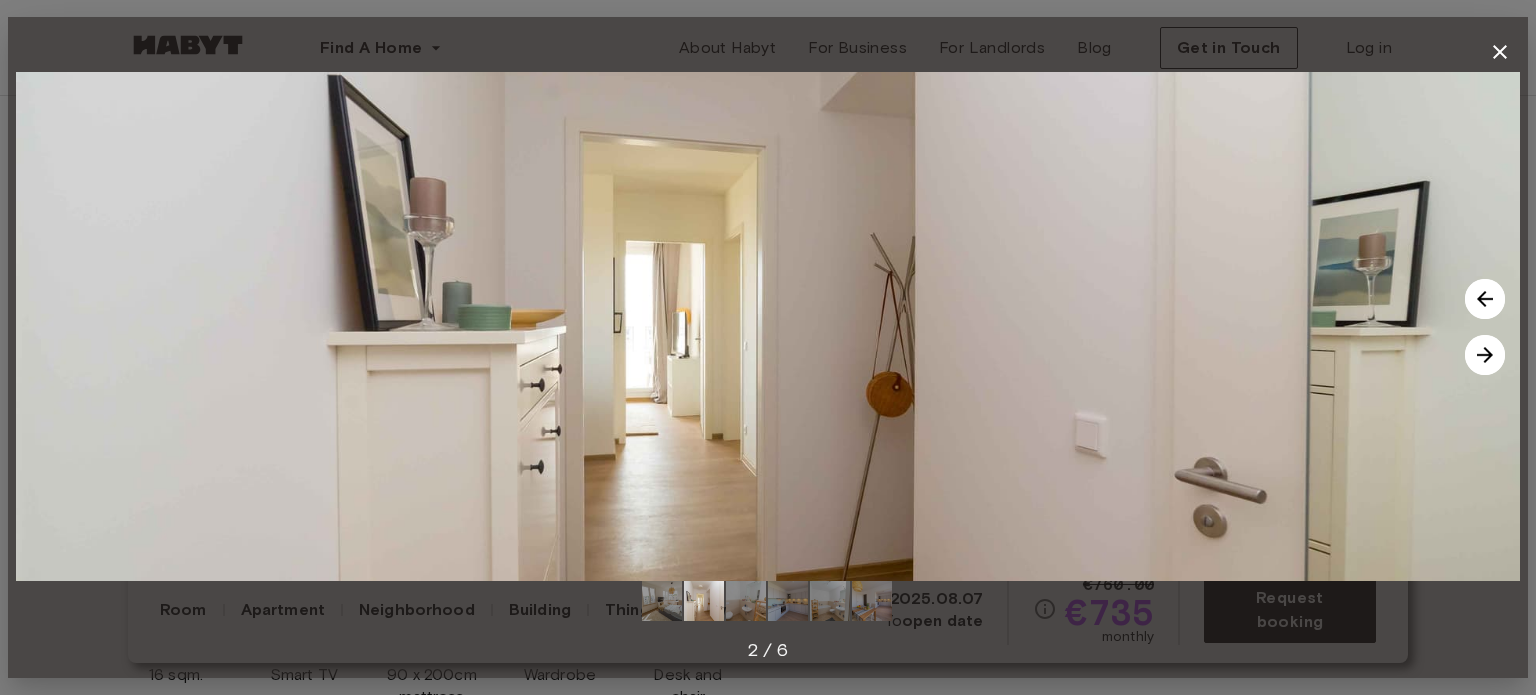 click at bounding box center [1485, 355] 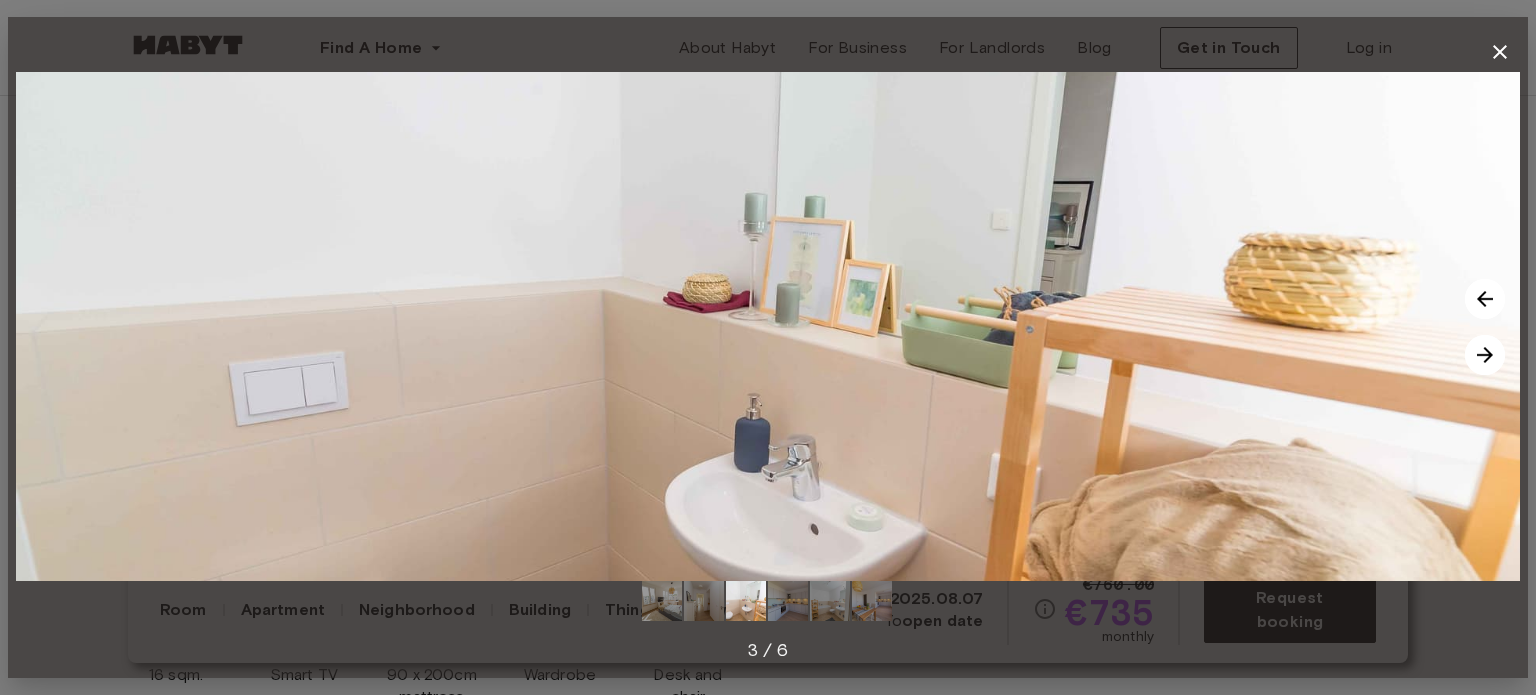 click at bounding box center [1485, 355] 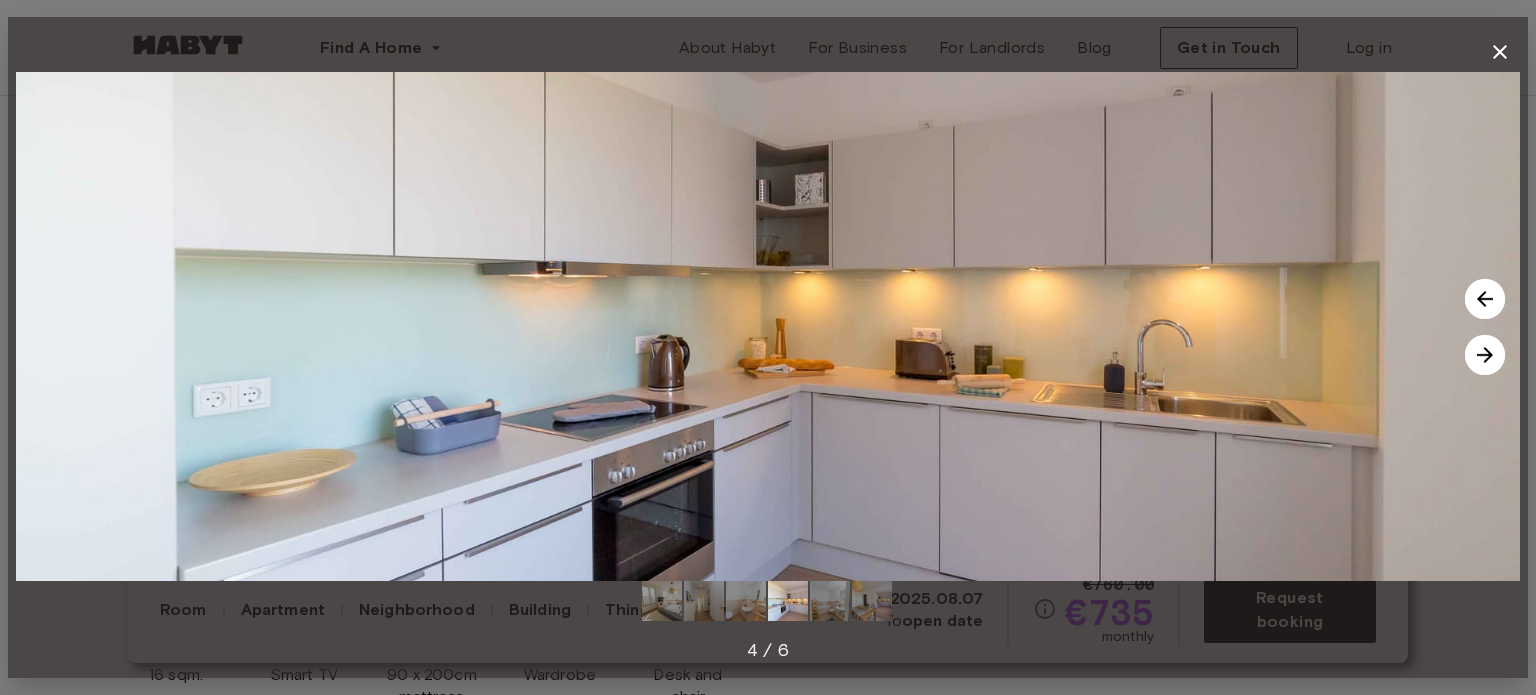 click at bounding box center (1485, 355) 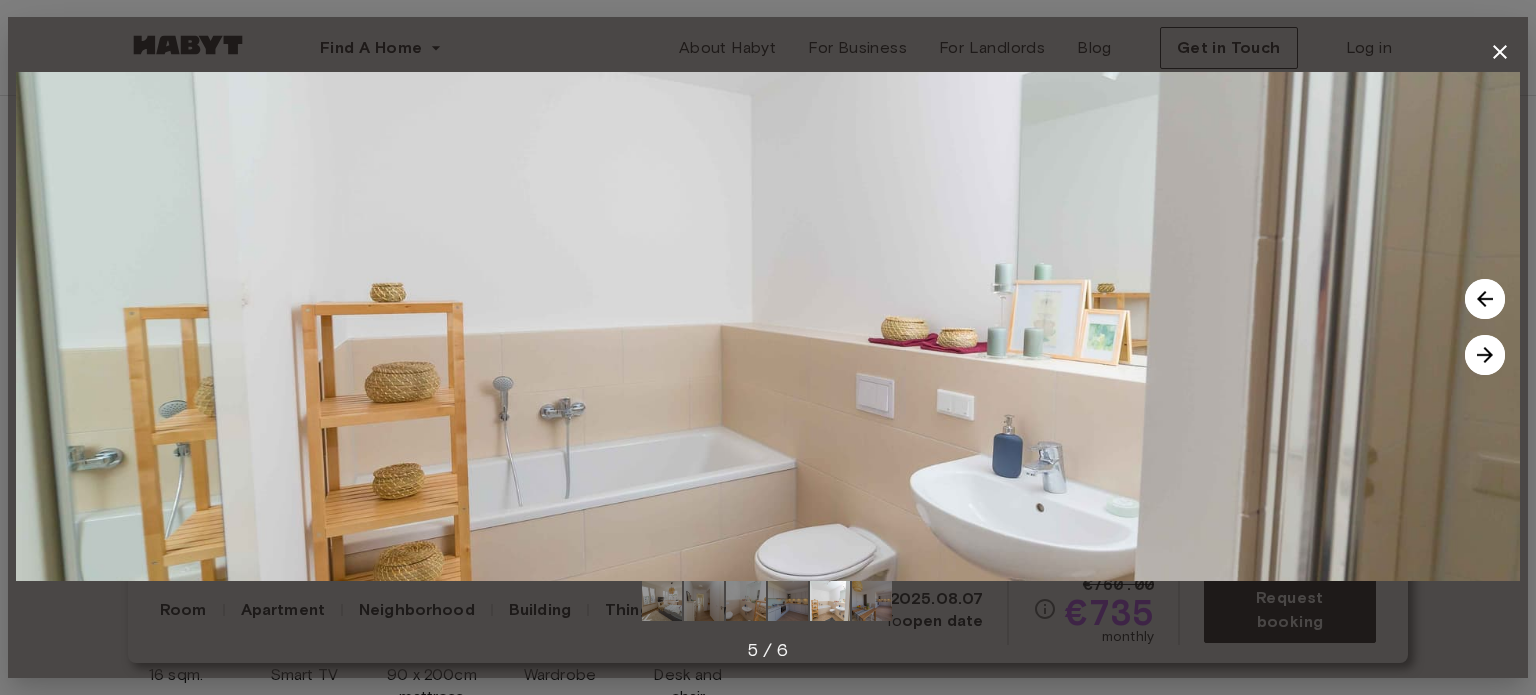 click at bounding box center (1485, 355) 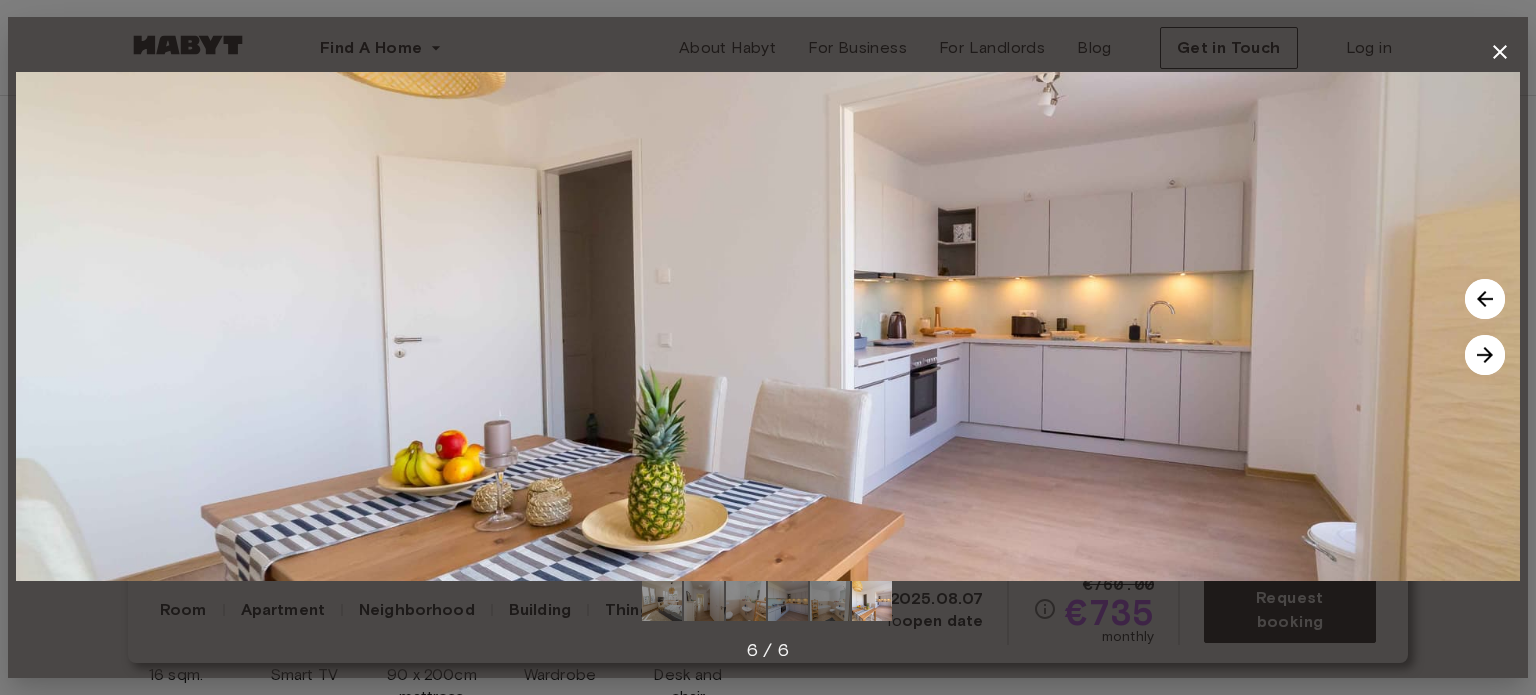 click at bounding box center (1485, 355) 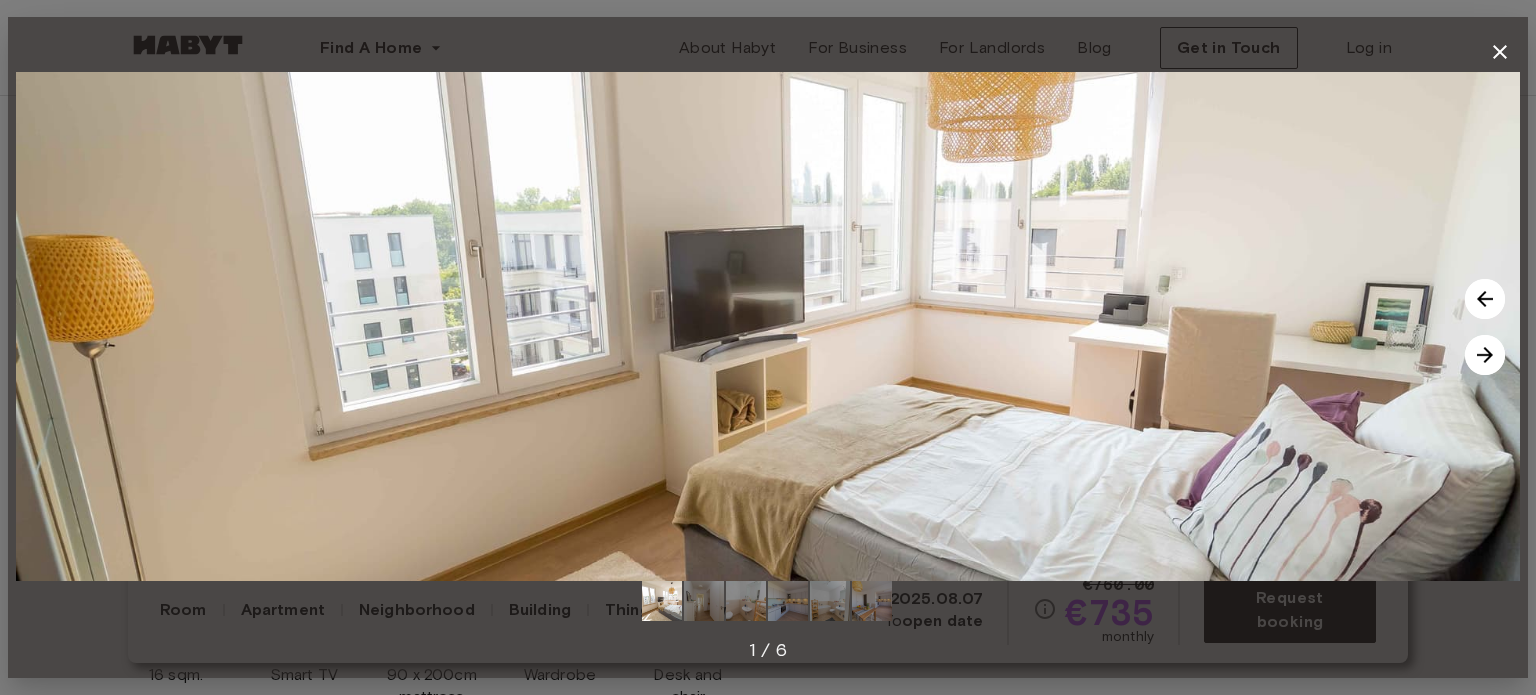 click at bounding box center (1485, 355) 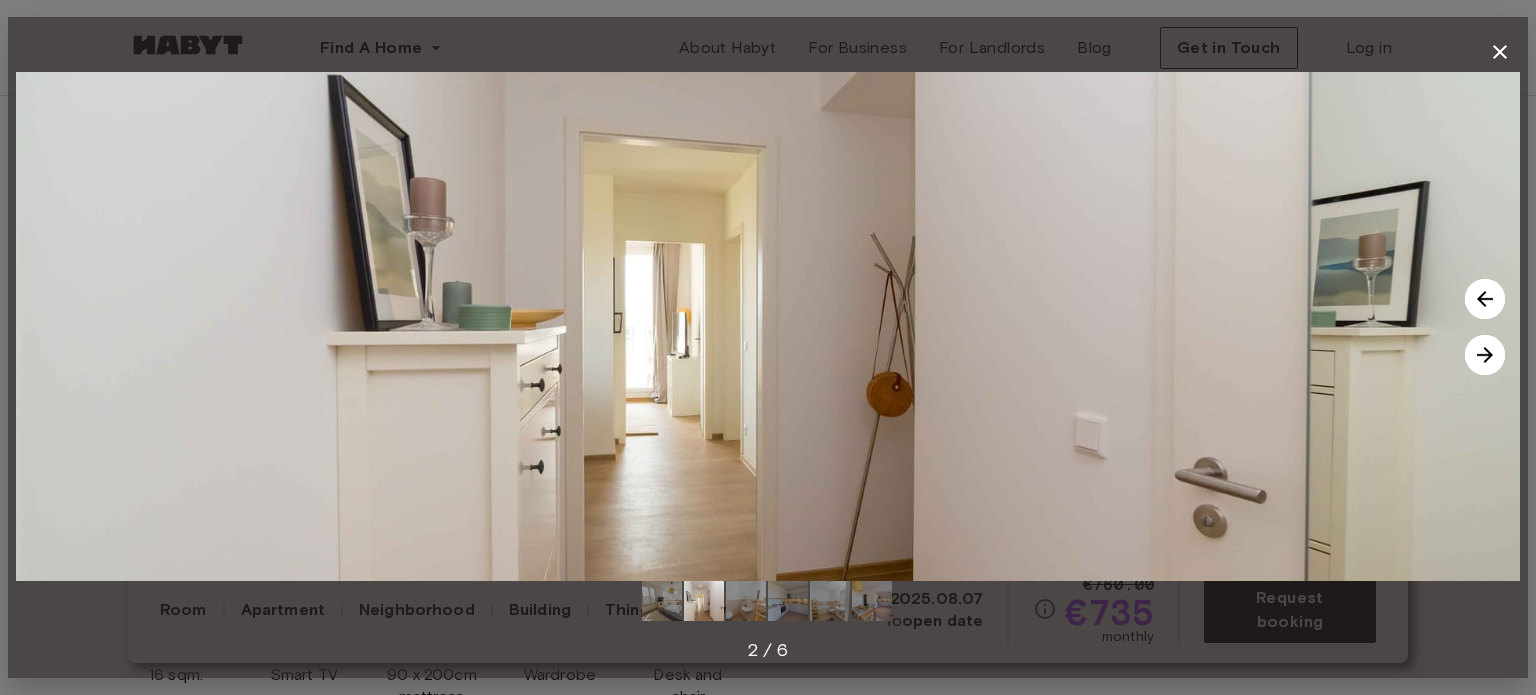 click at bounding box center (1485, 355) 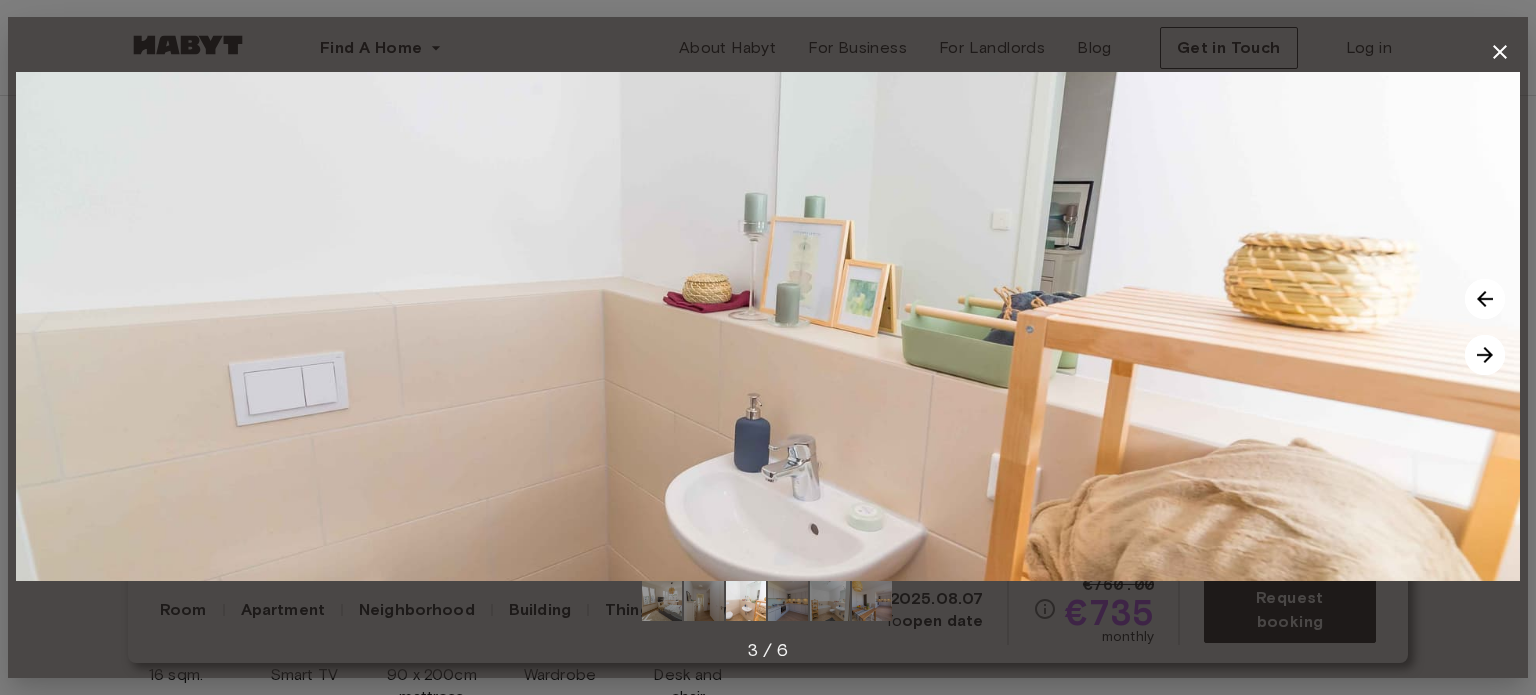 click at bounding box center [1485, 355] 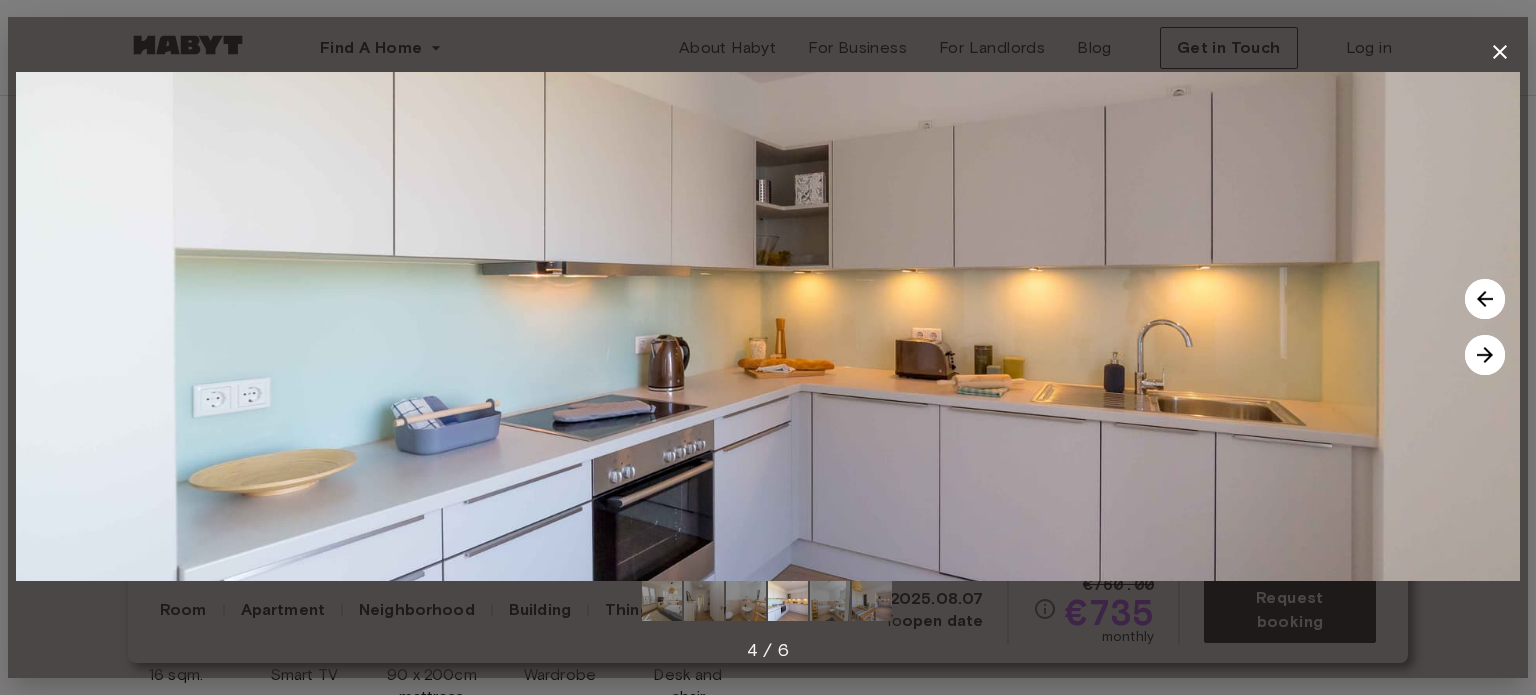 click at bounding box center [1485, 355] 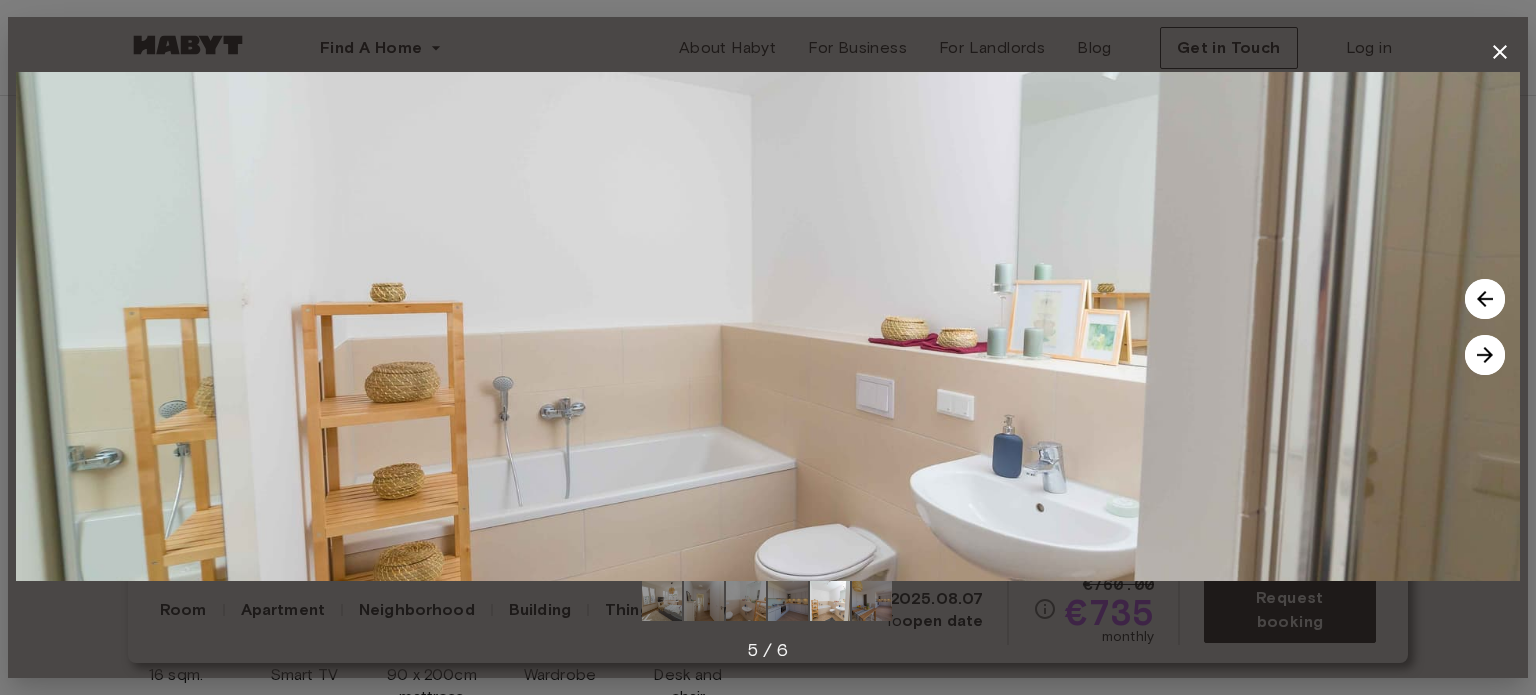 click at bounding box center (1485, 355) 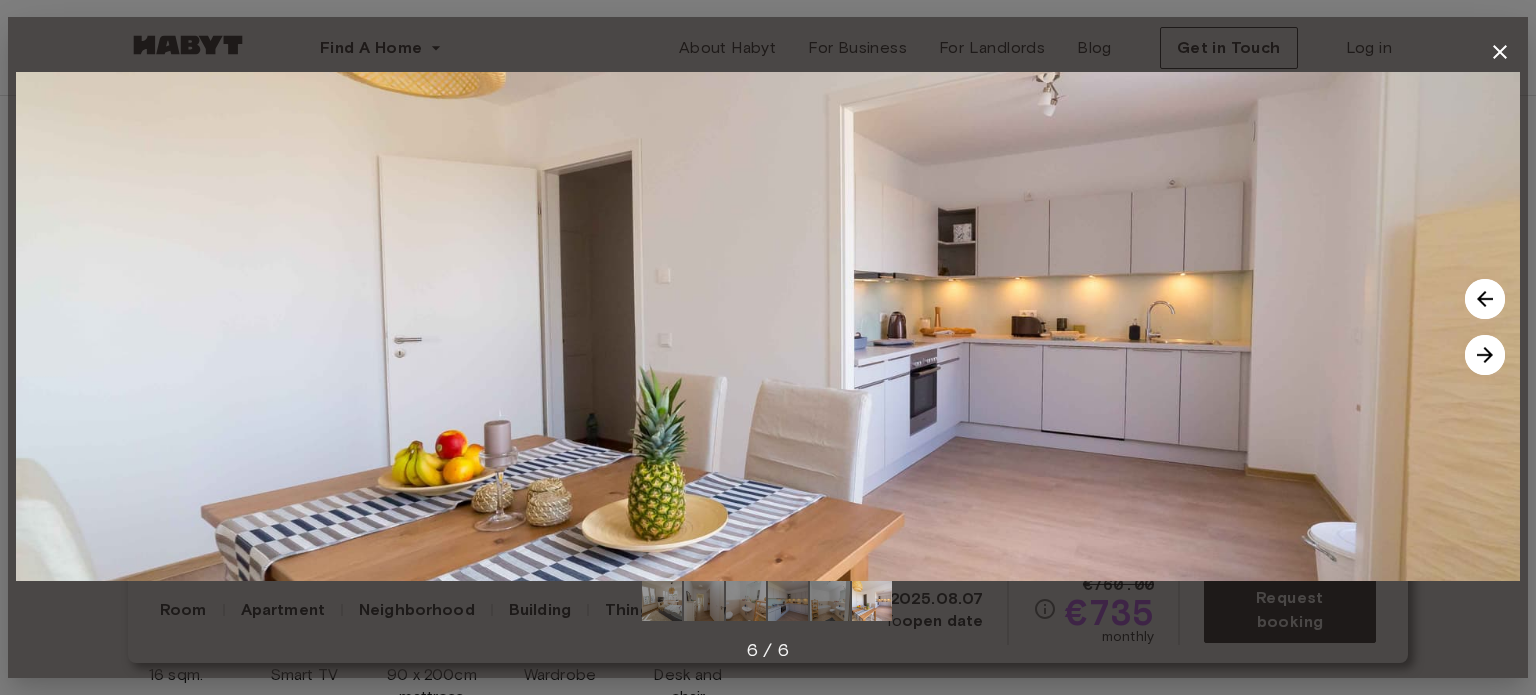 click at bounding box center [1485, 355] 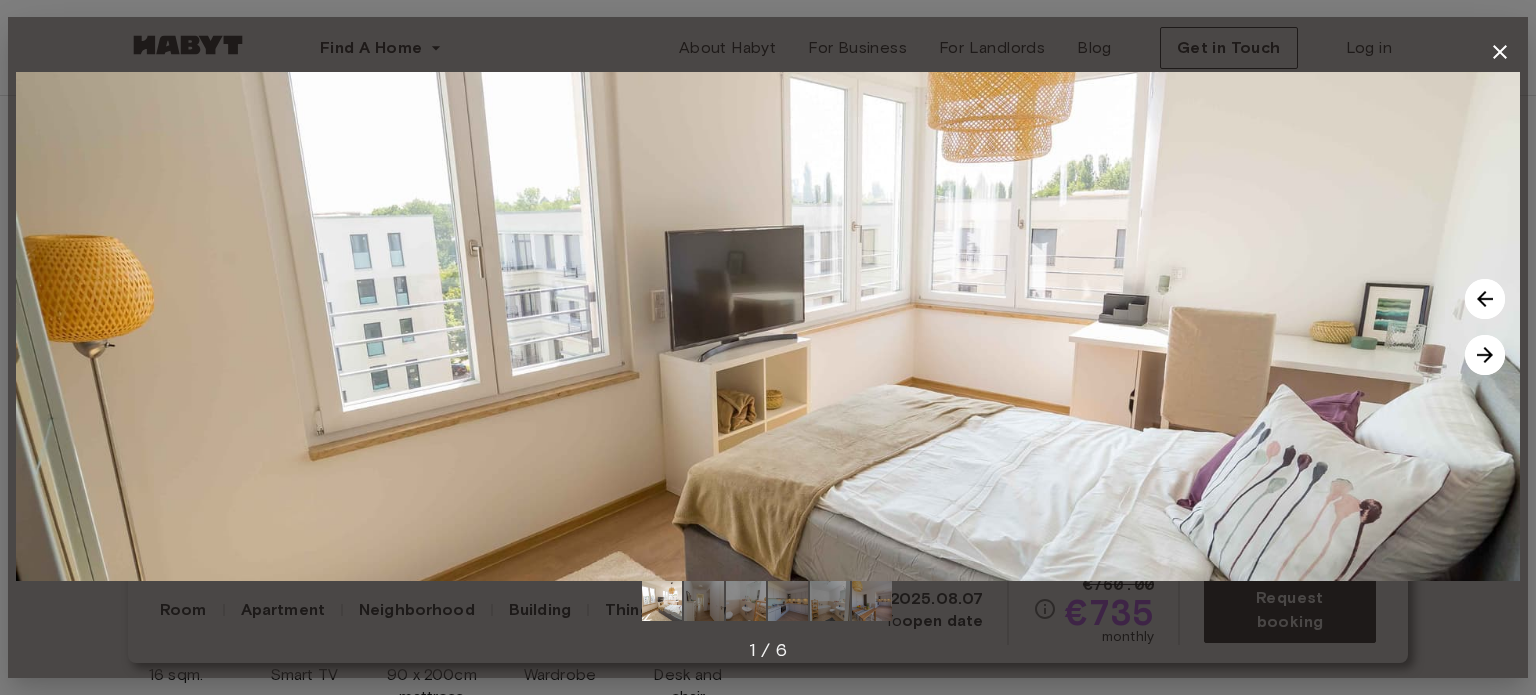 click 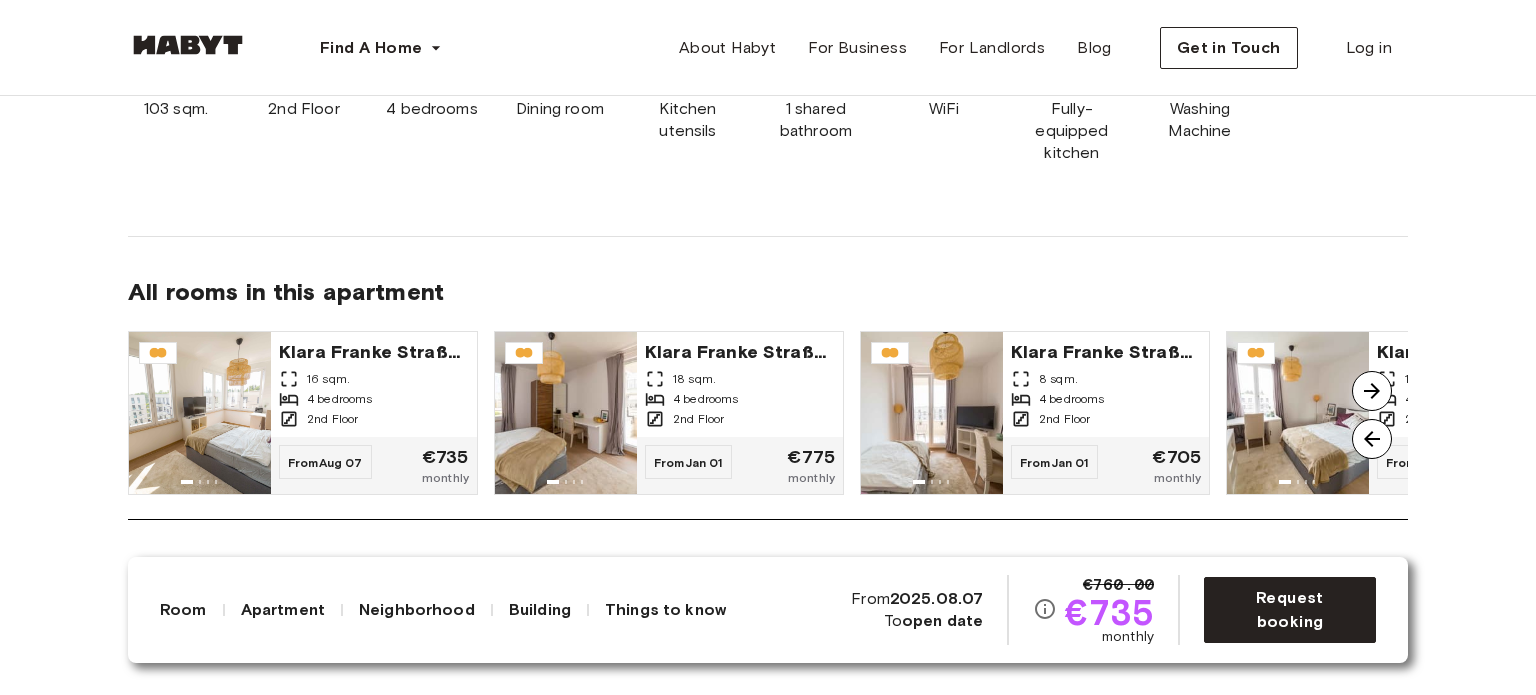 scroll, scrollTop: 1400, scrollLeft: 0, axis: vertical 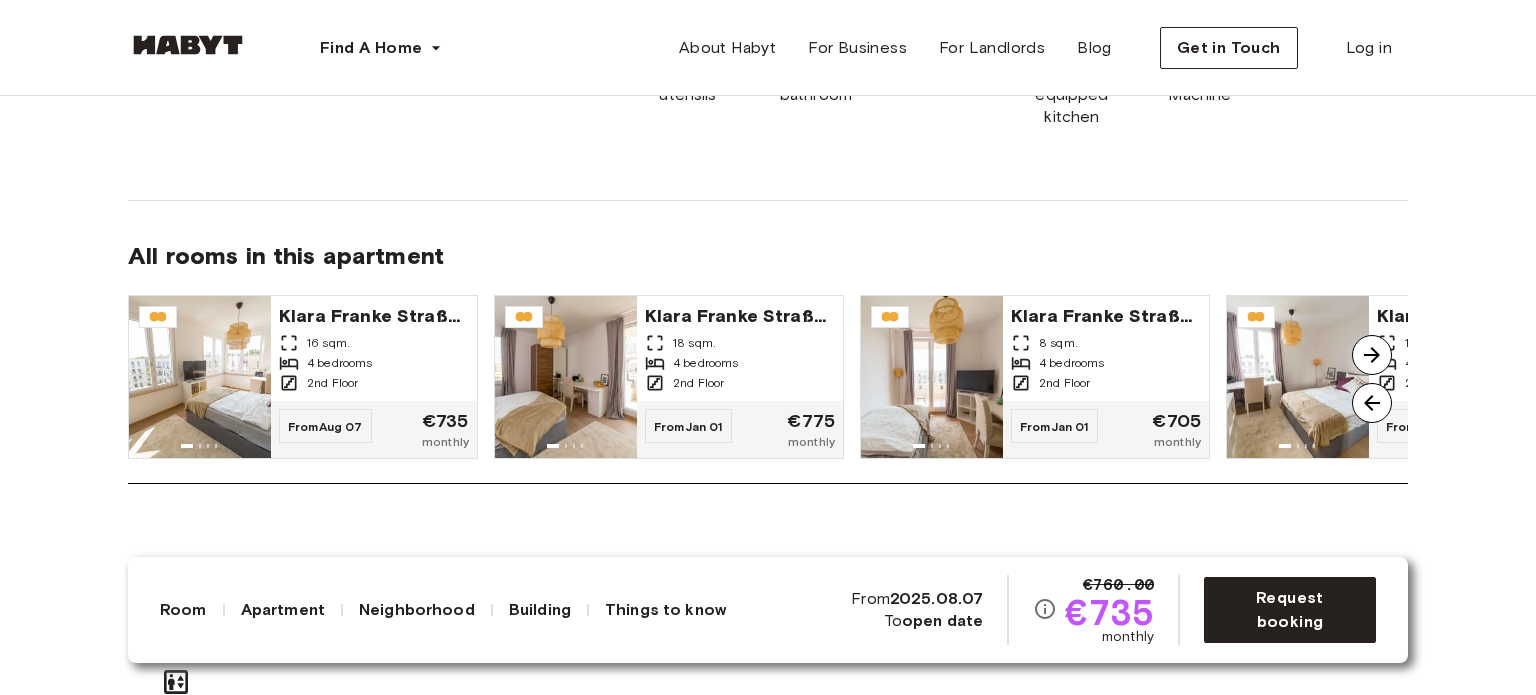click at bounding box center [1372, 355] 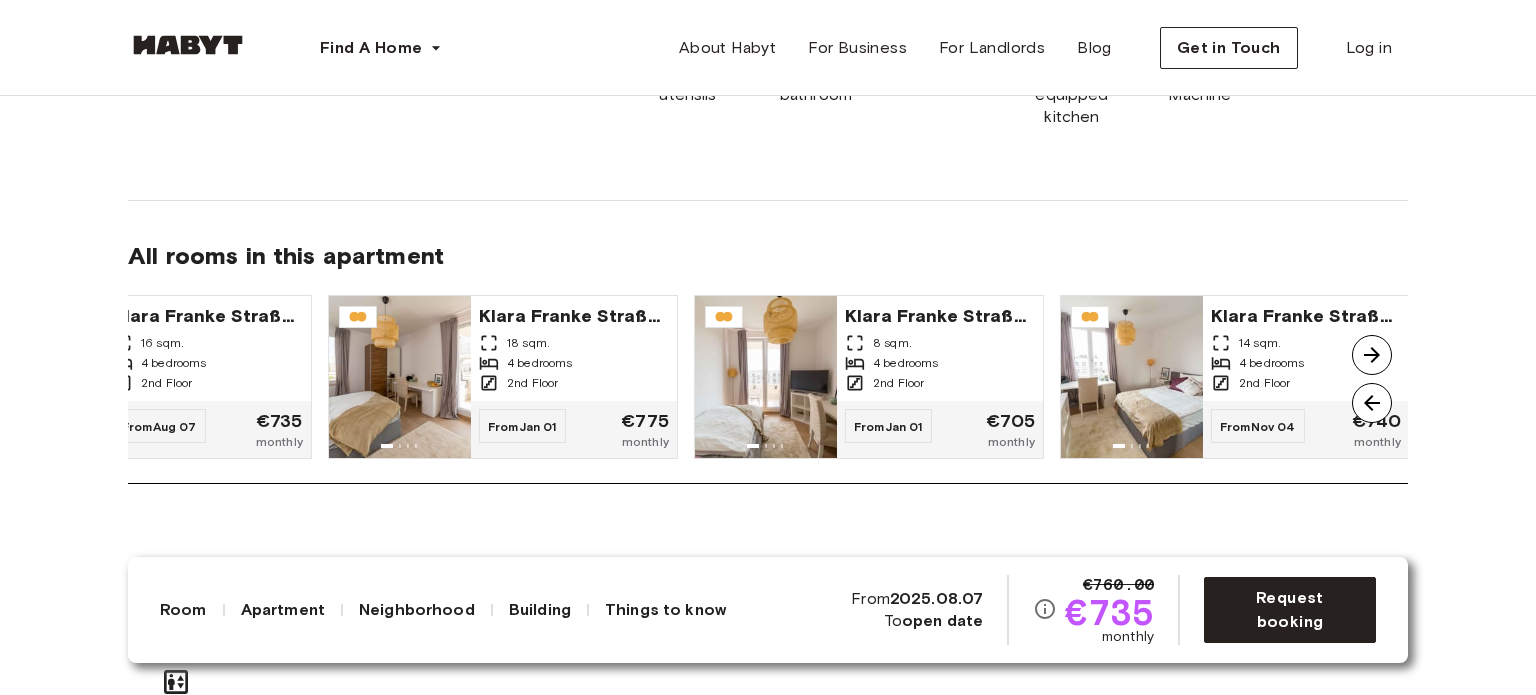 click at bounding box center (1372, 355) 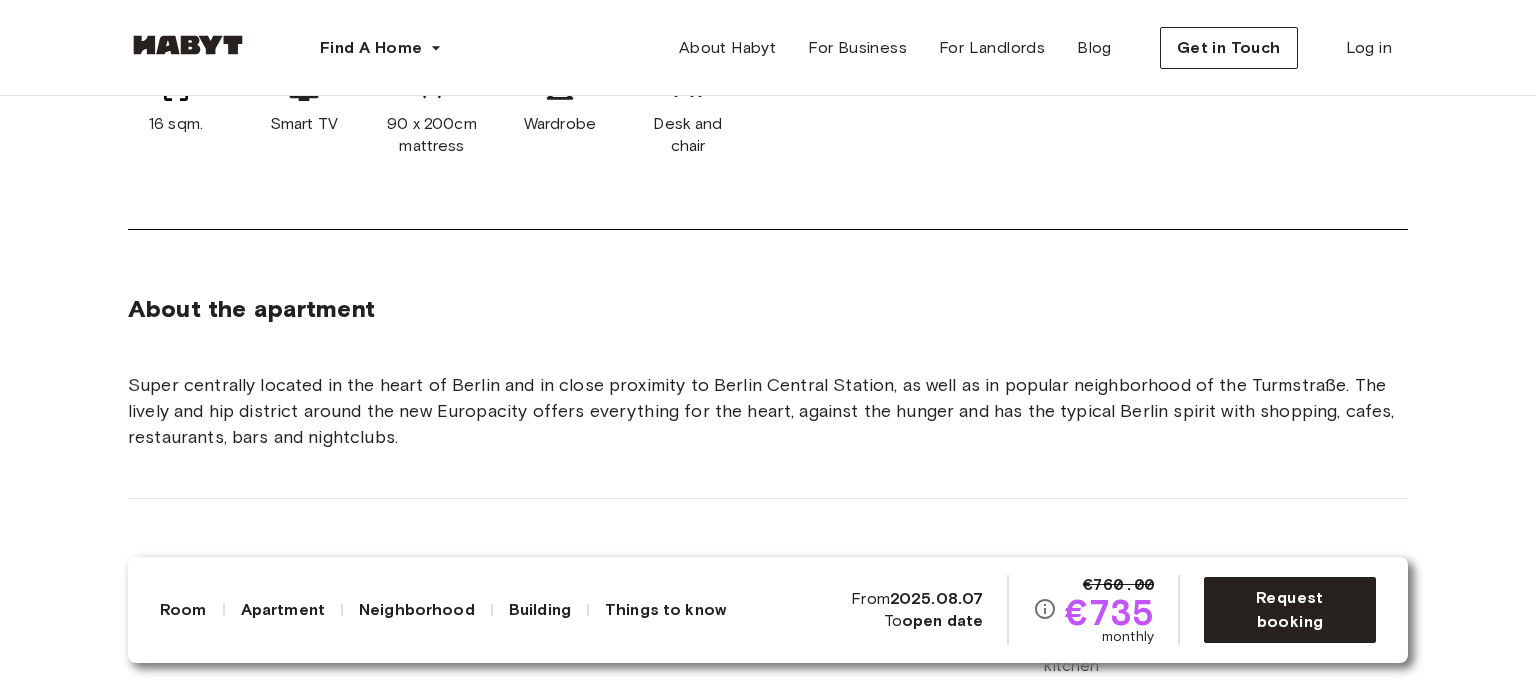 scroll, scrollTop: 800, scrollLeft: 0, axis: vertical 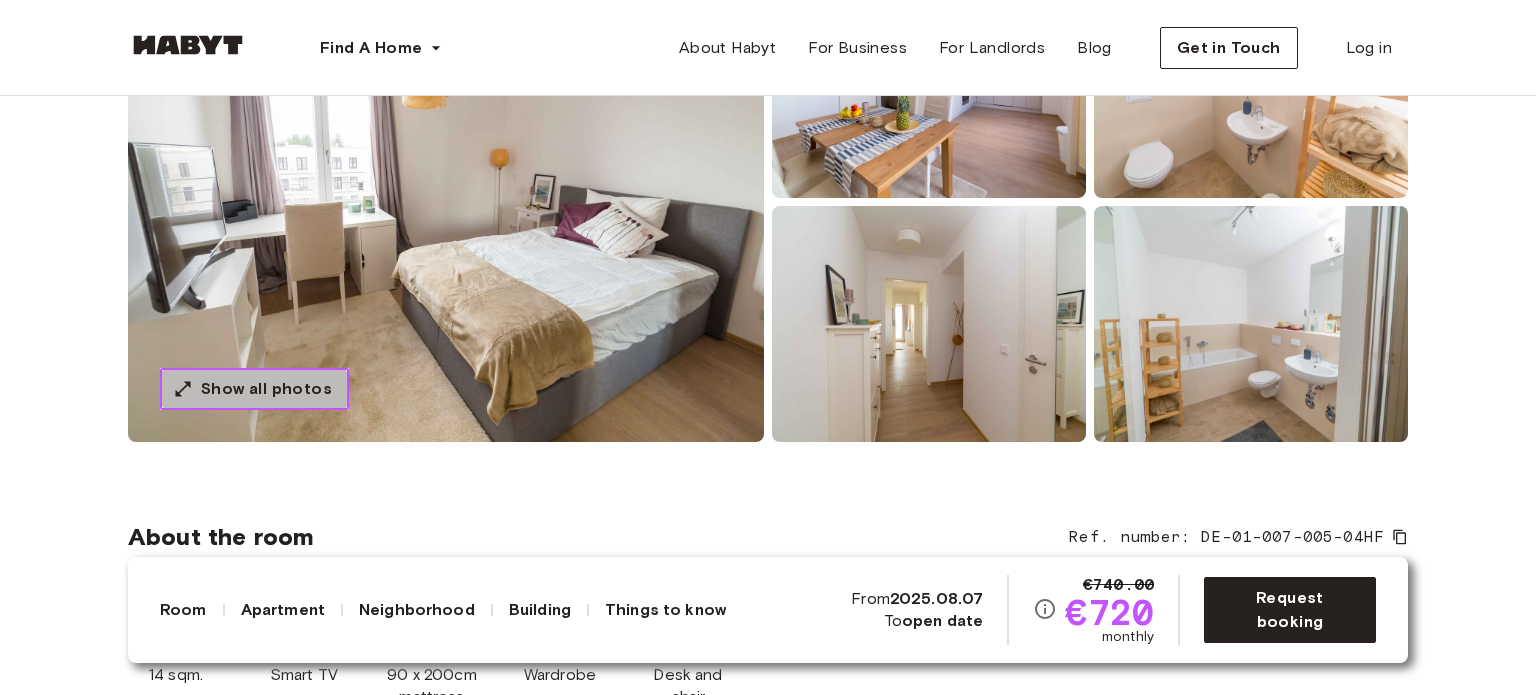 click on "Show all photos" at bounding box center [254, 389] 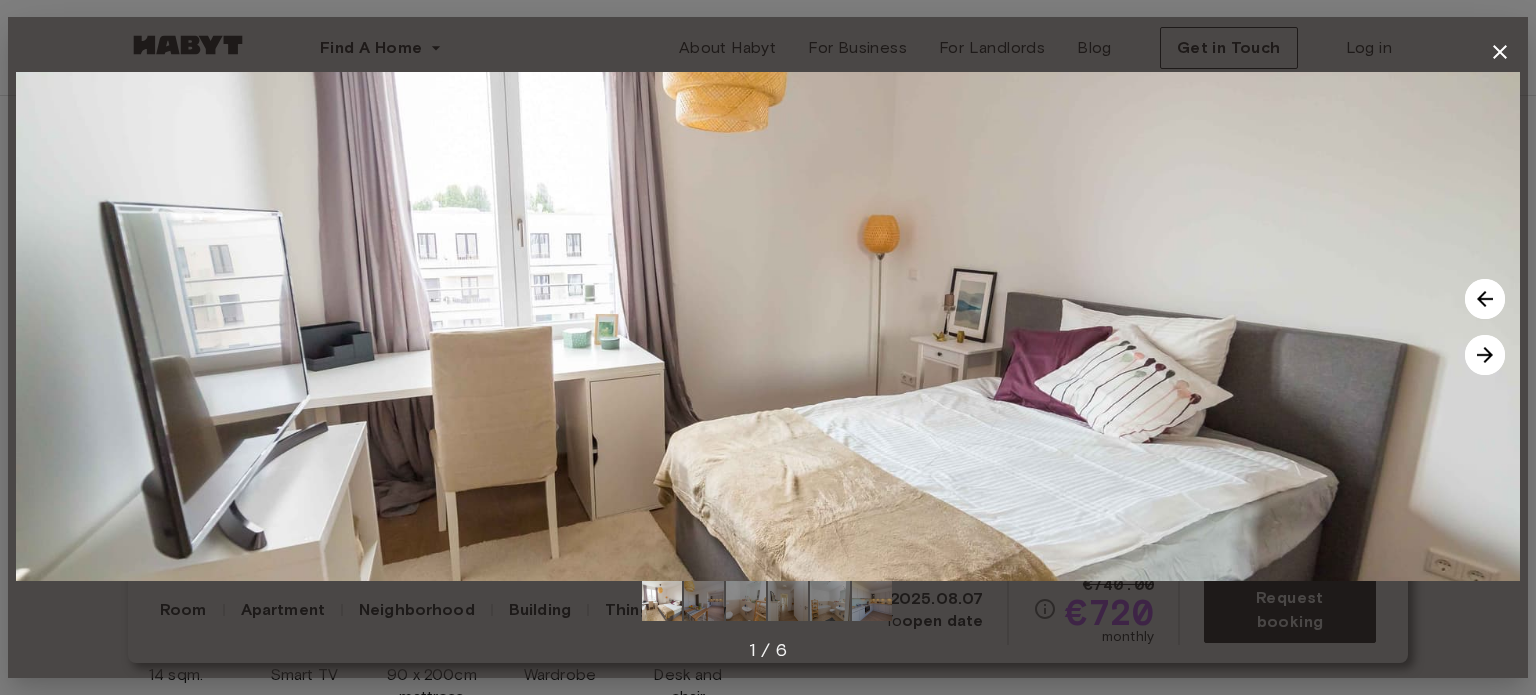 click at bounding box center (1485, 355) 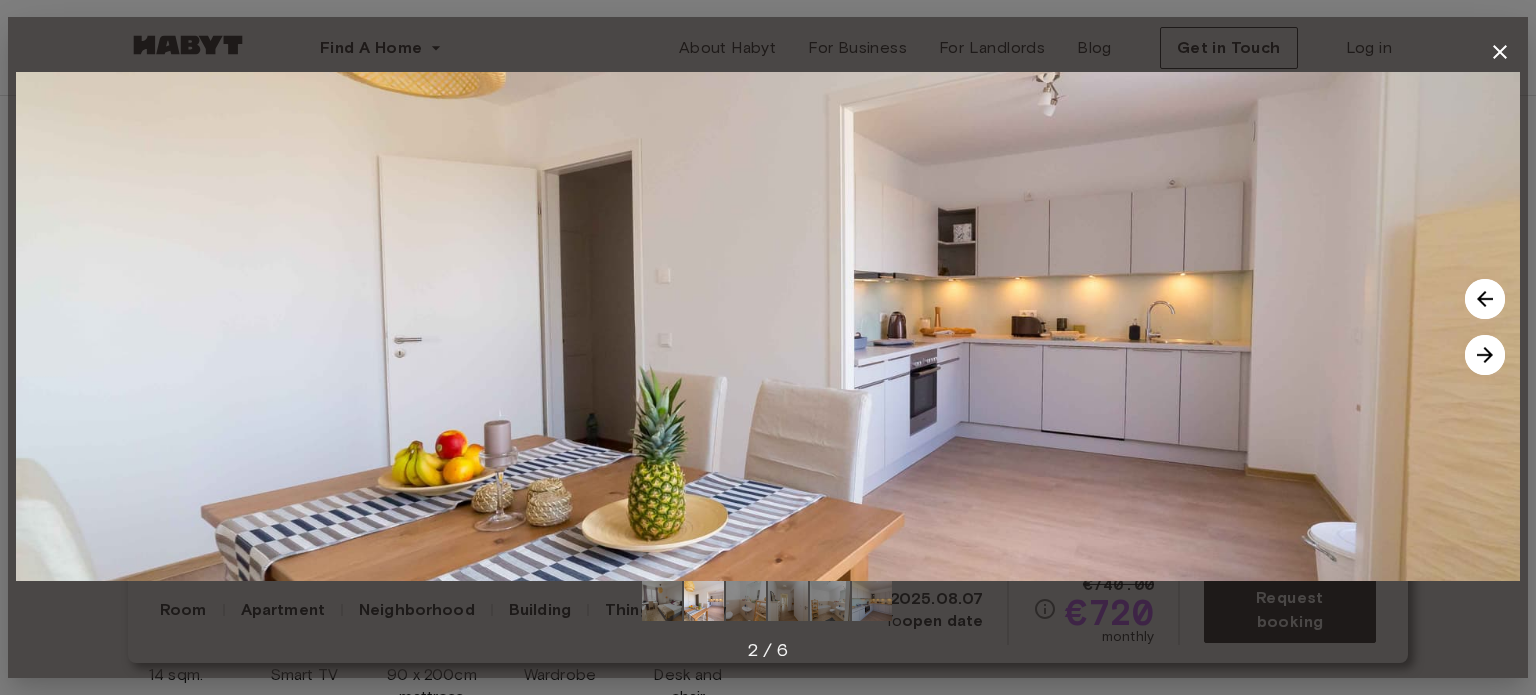 click at bounding box center [1485, 299] 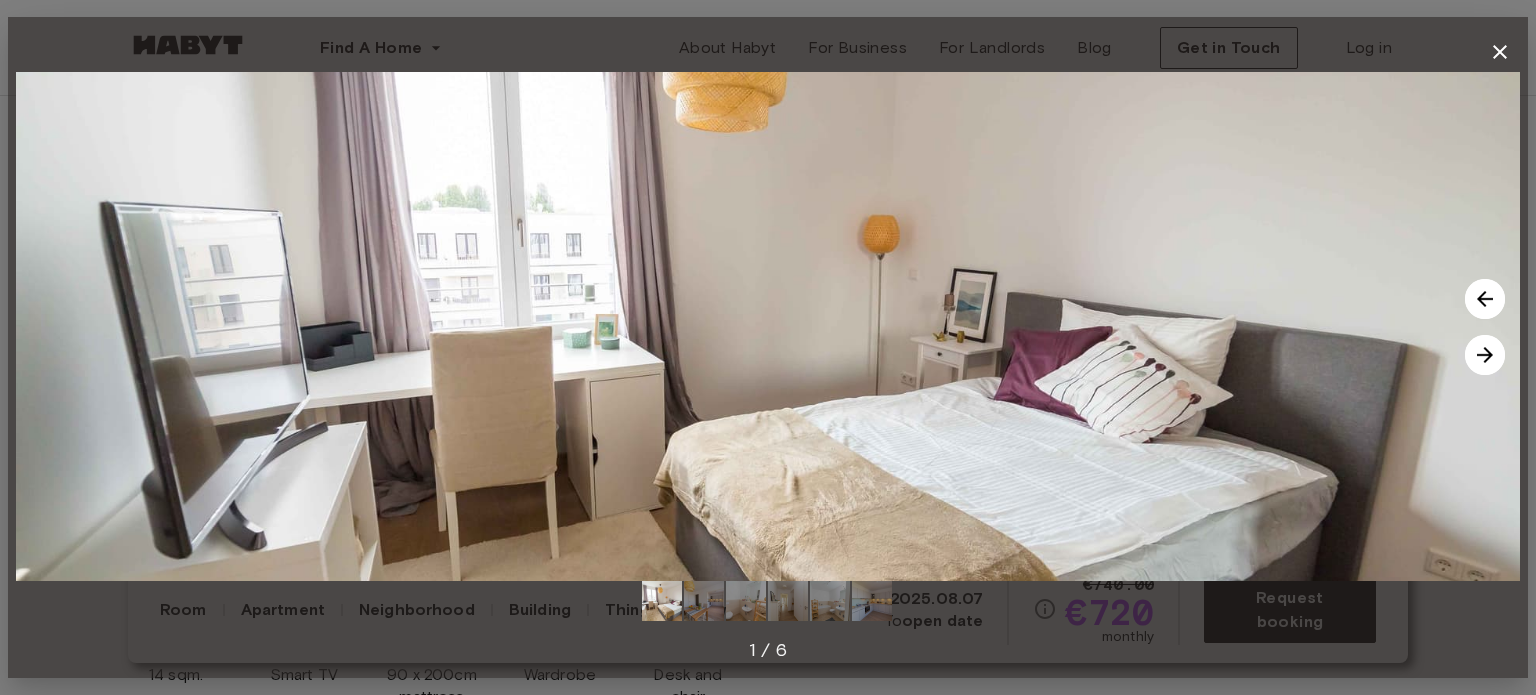 click at bounding box center [1485, 355] 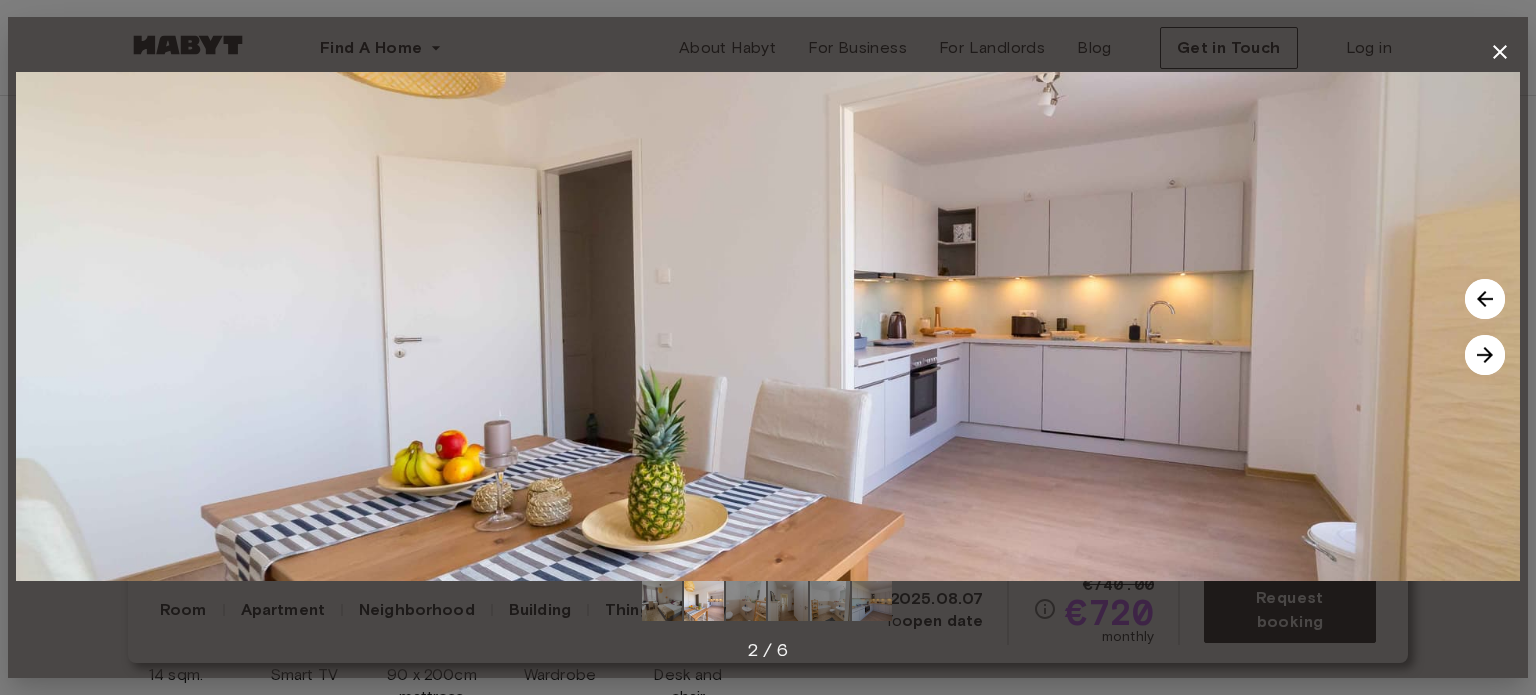 click at bounding box center (1485, 355) 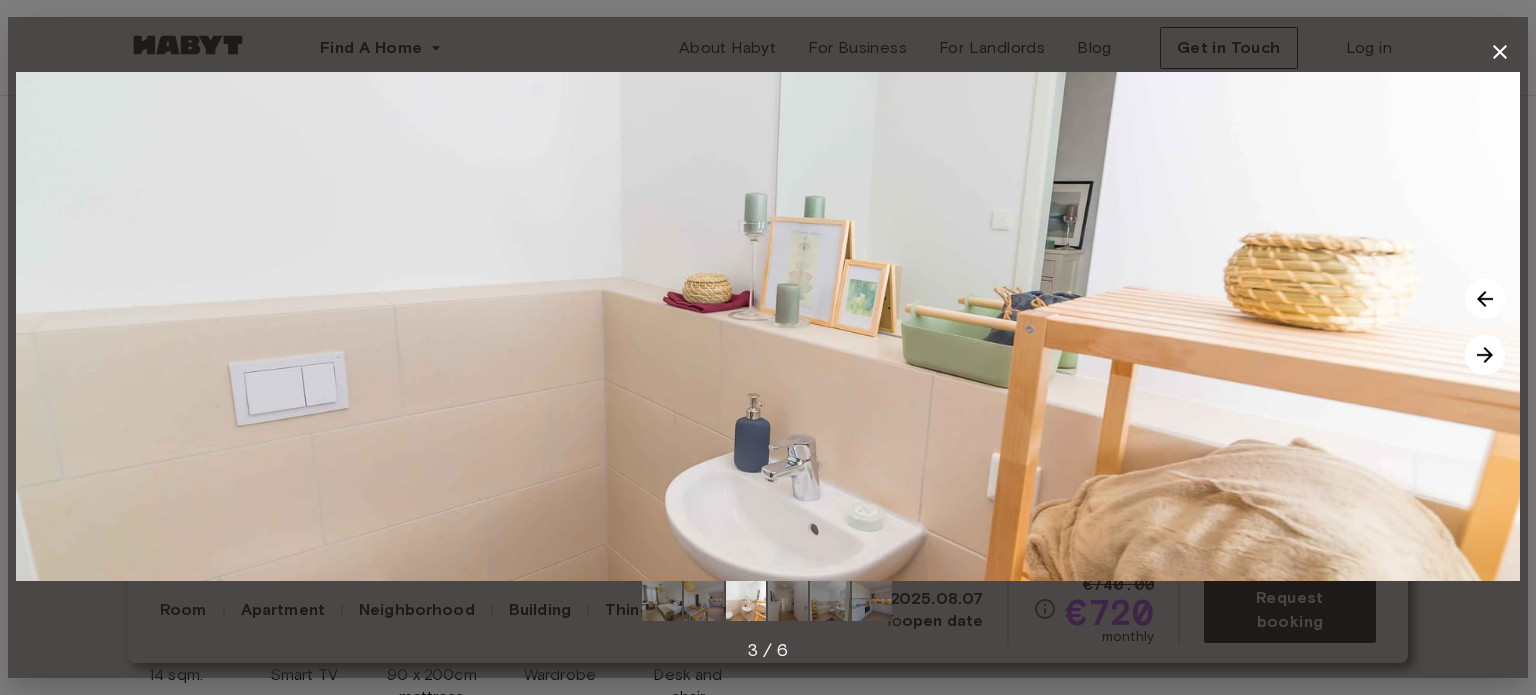 click at bounding box center (1485, 355) 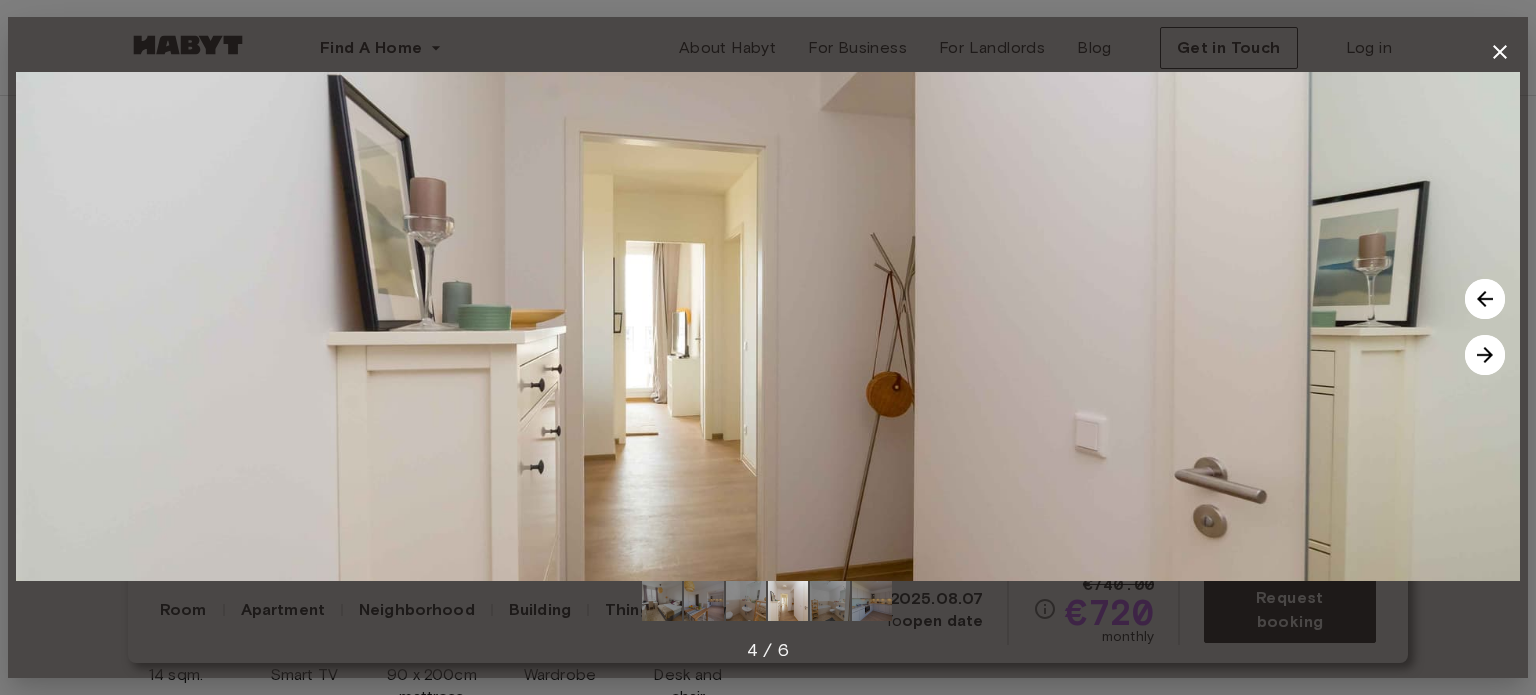 click at bounding box center [1485, 355] 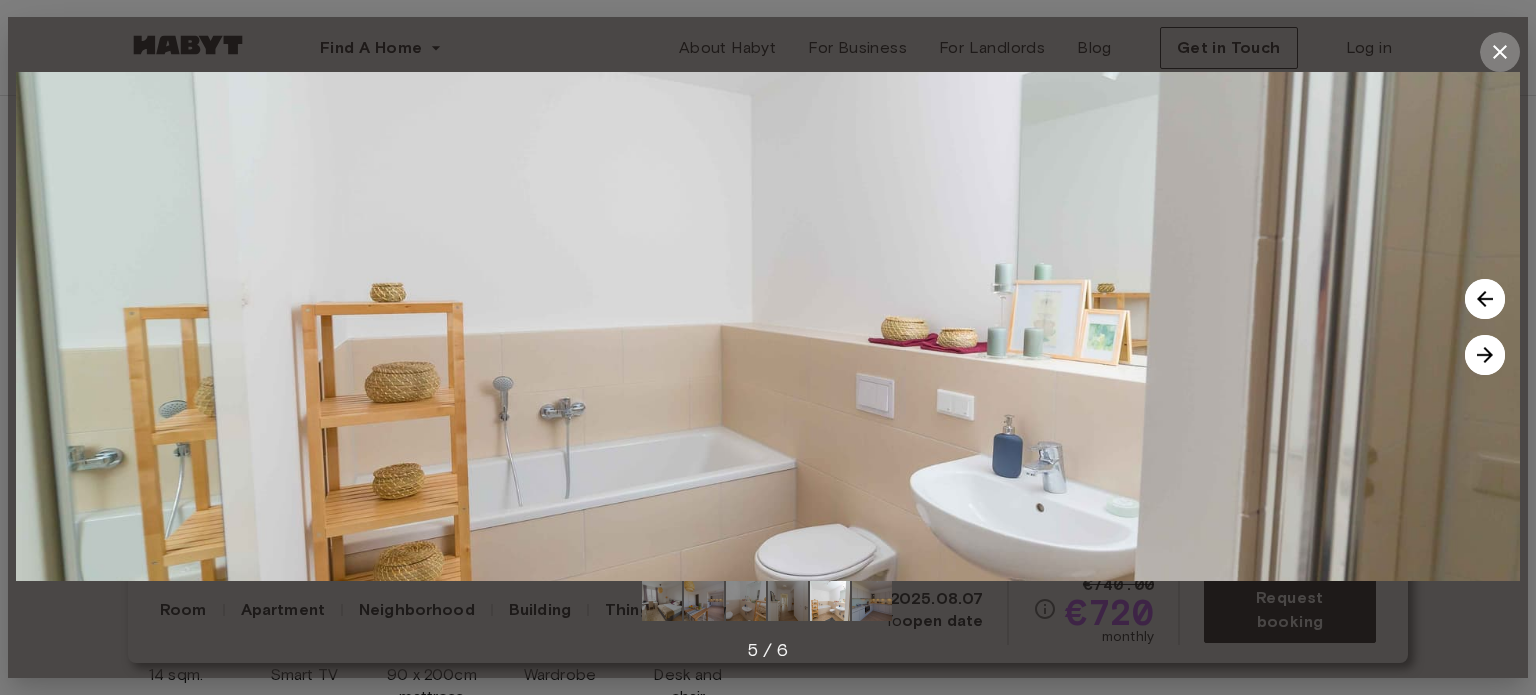 click at bounding box center (1500, 52) 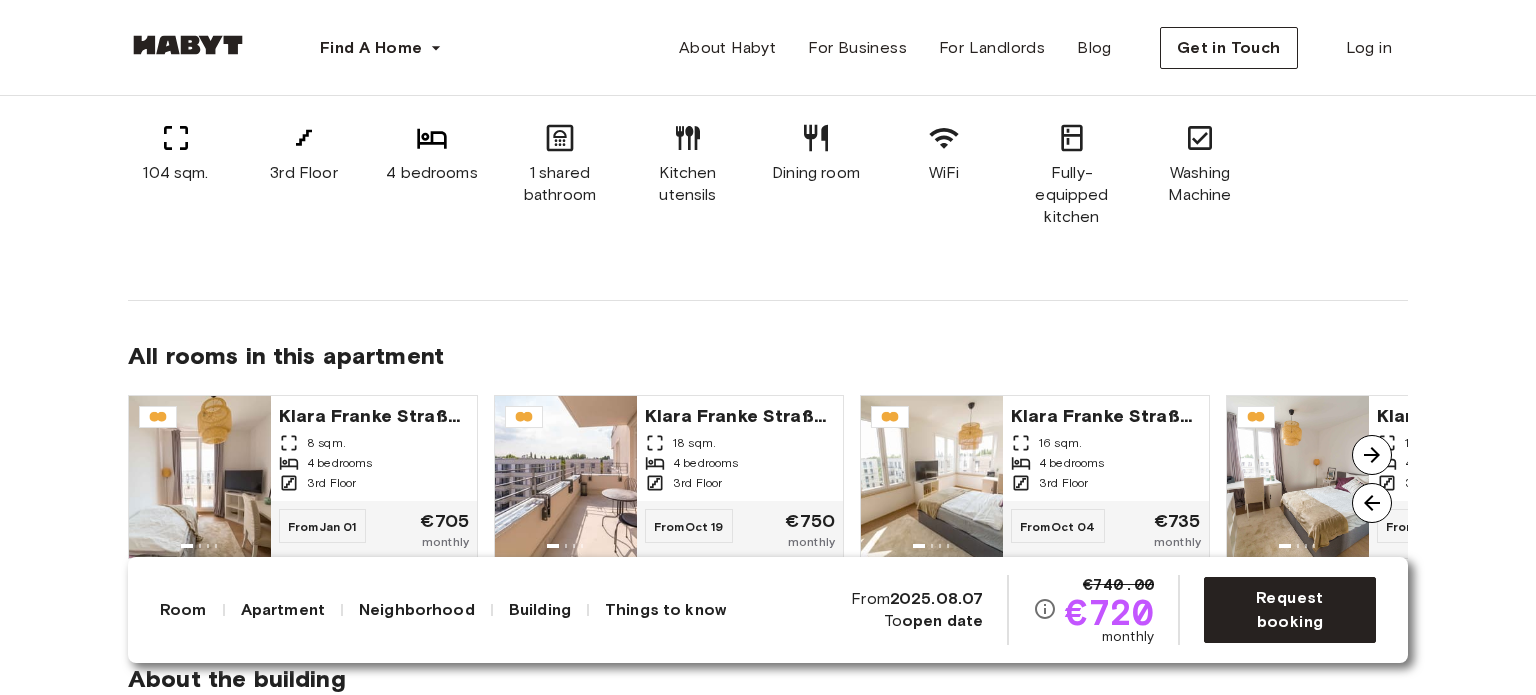 scroll, scrollTop: 1400, scrollLeft: 0, axis: vertical 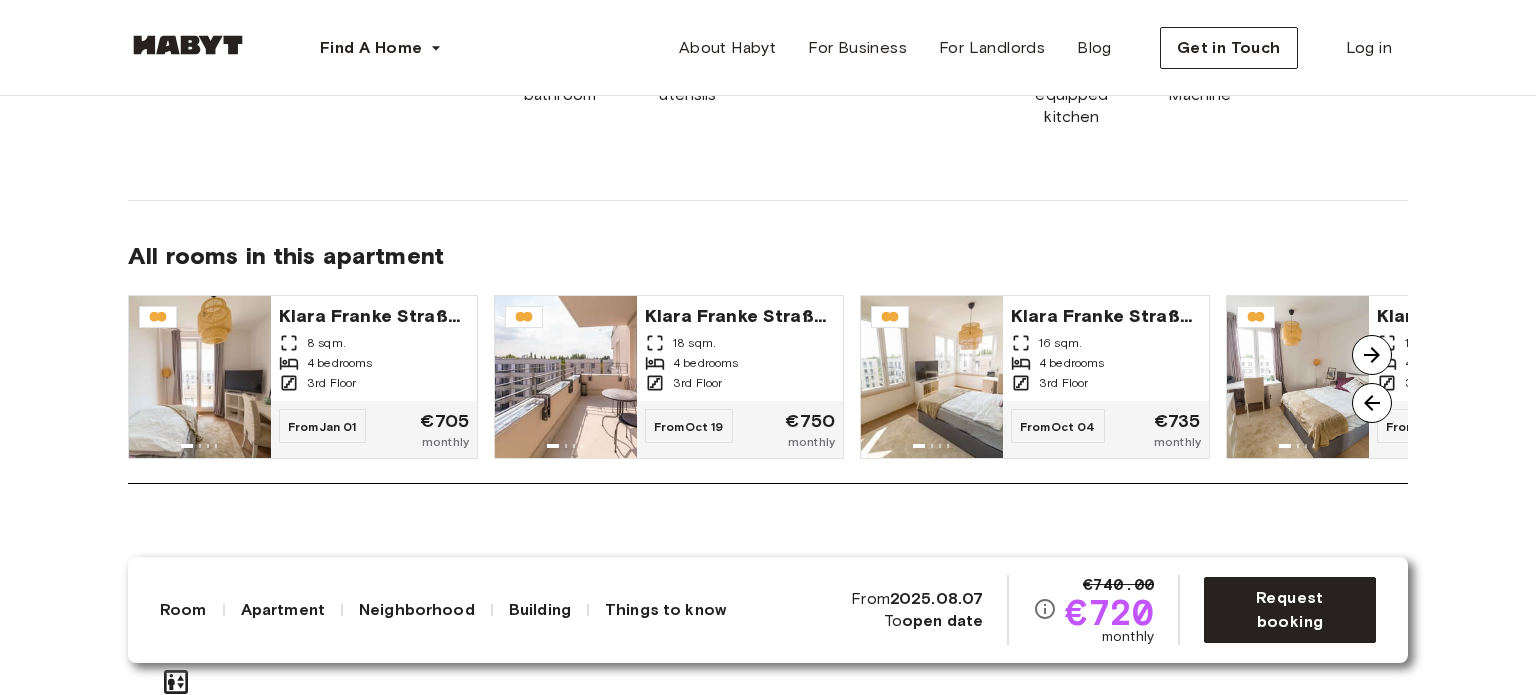 click at bounding box center [1372, 355] 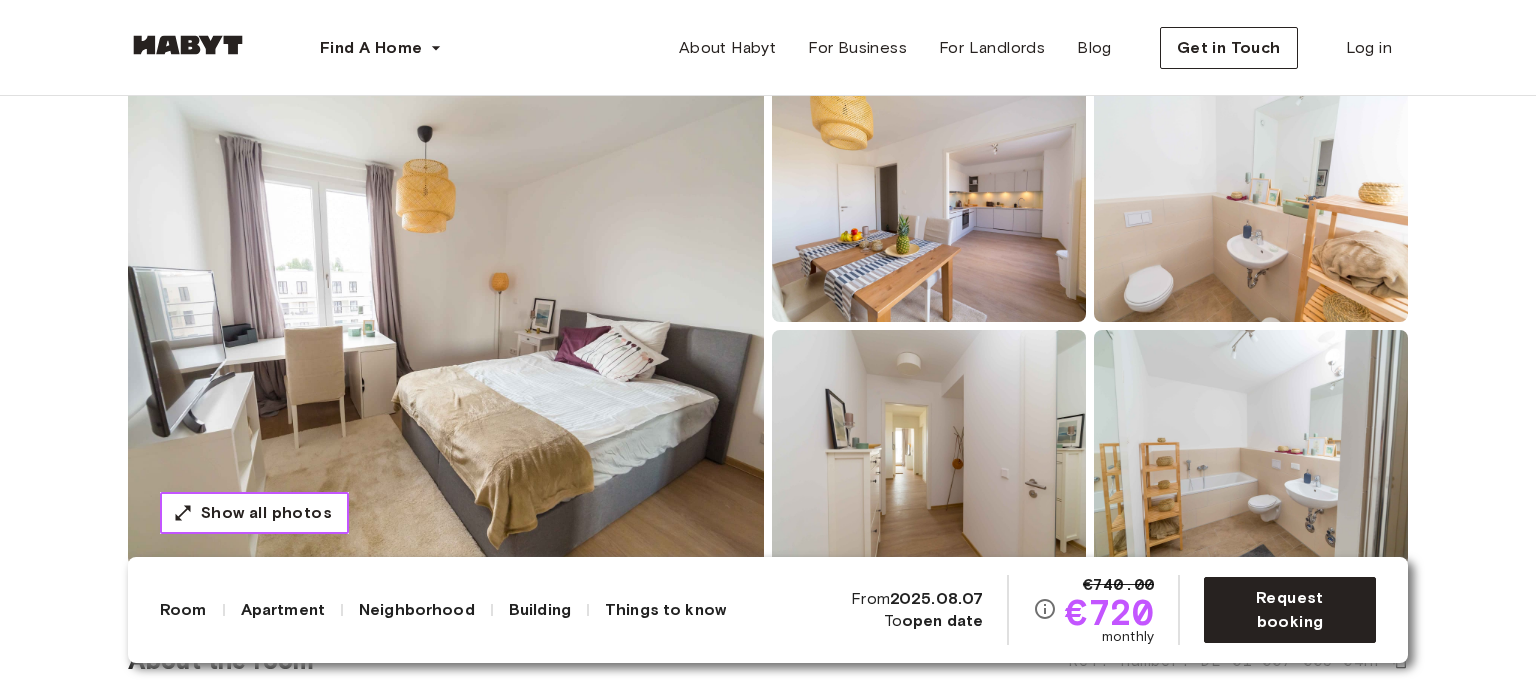 scroll, scrollTop: 0, scrollLeft: 0, axis: both 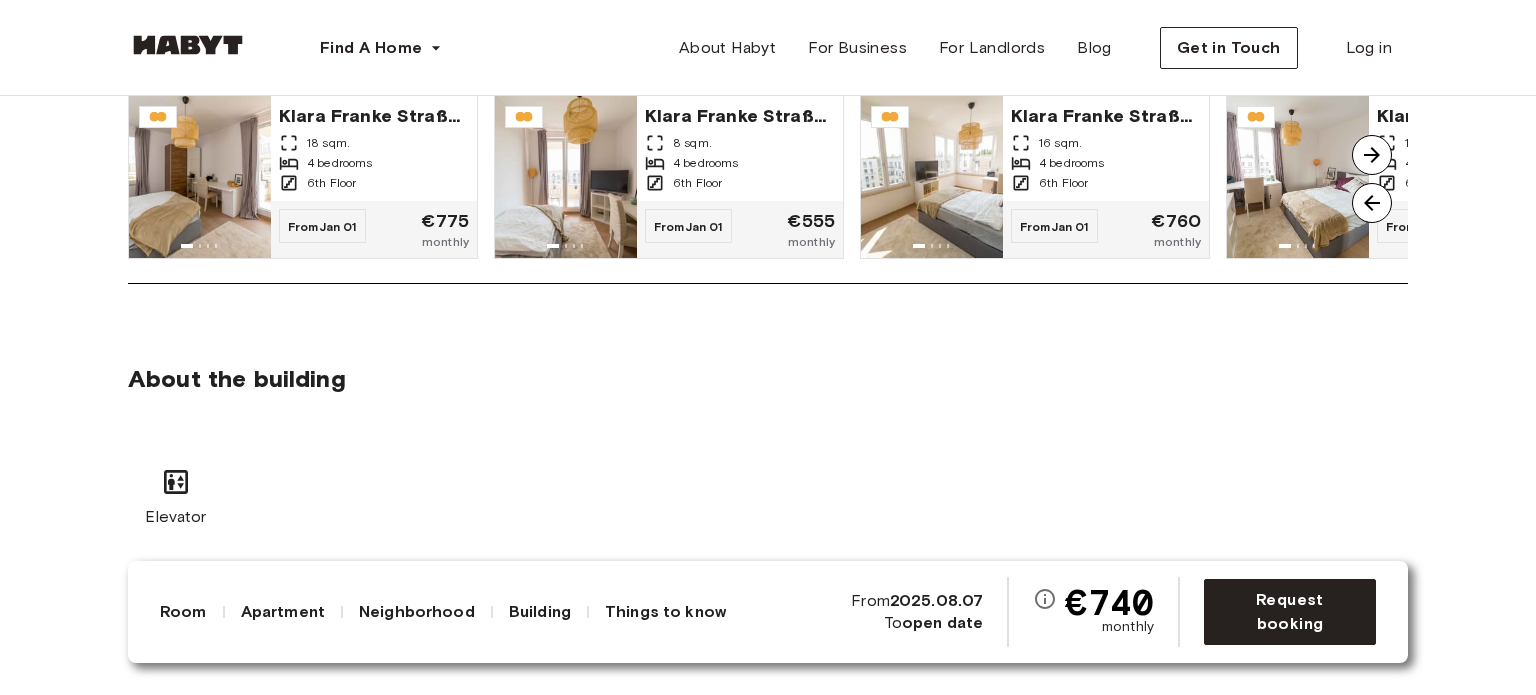 click at bounding box center (1372, 155) 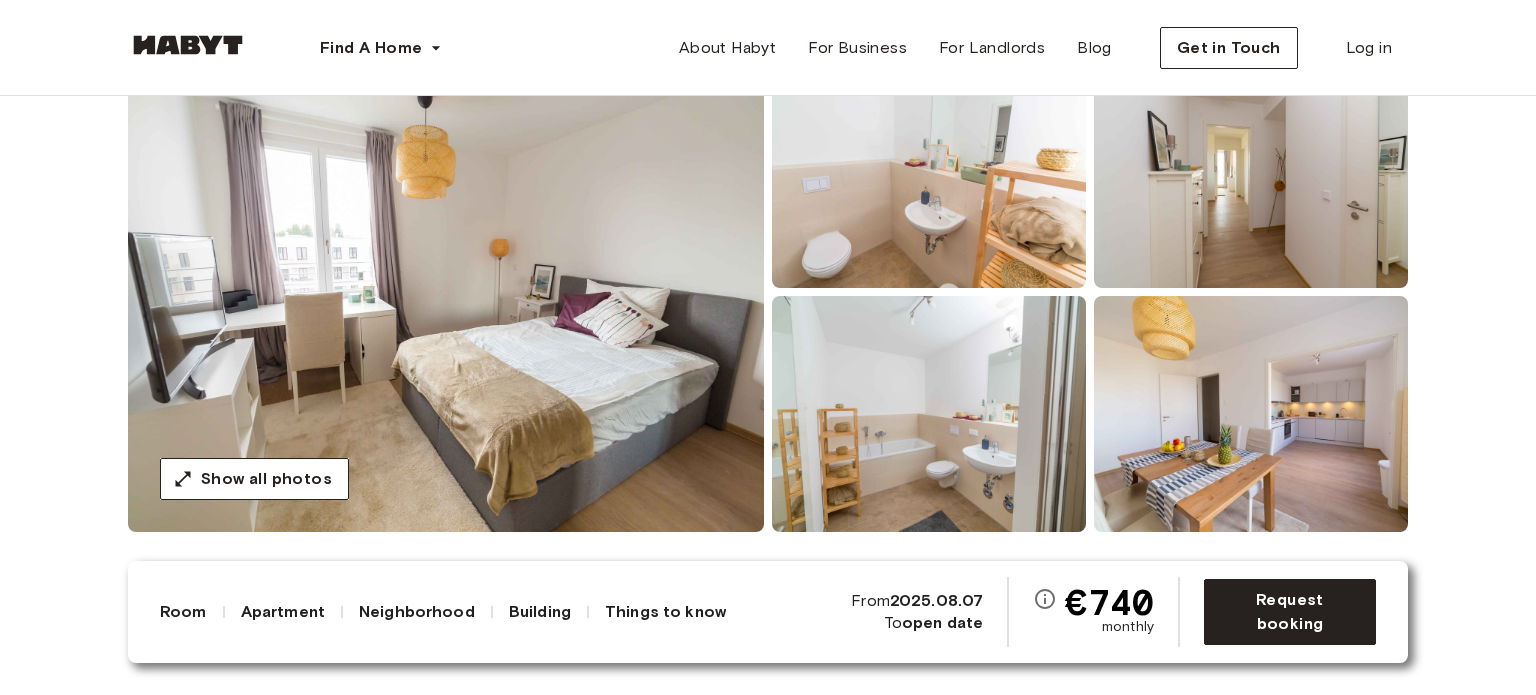 scroll, scrollTop: 200, scrollLeft: 0, axis: vertical 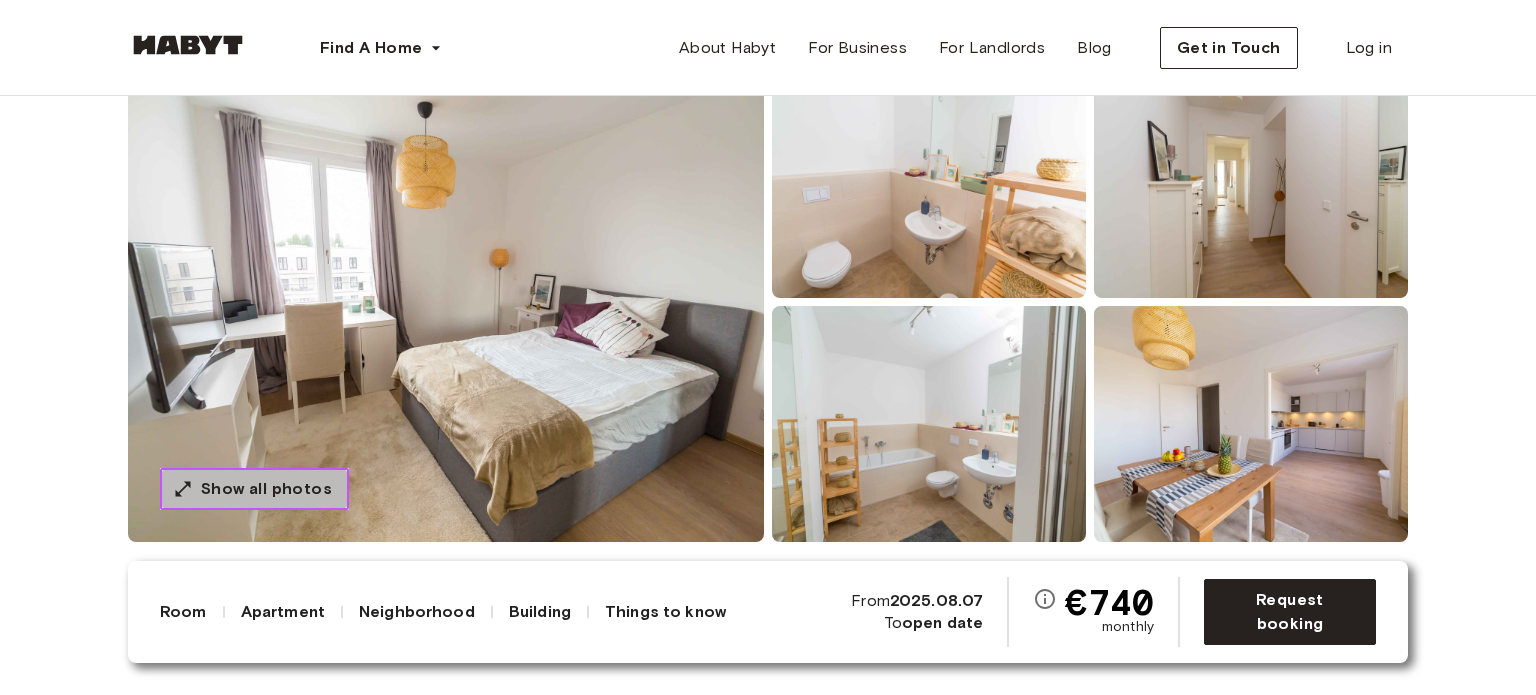 click on "Show all photos" at bounding box center (254, 489) 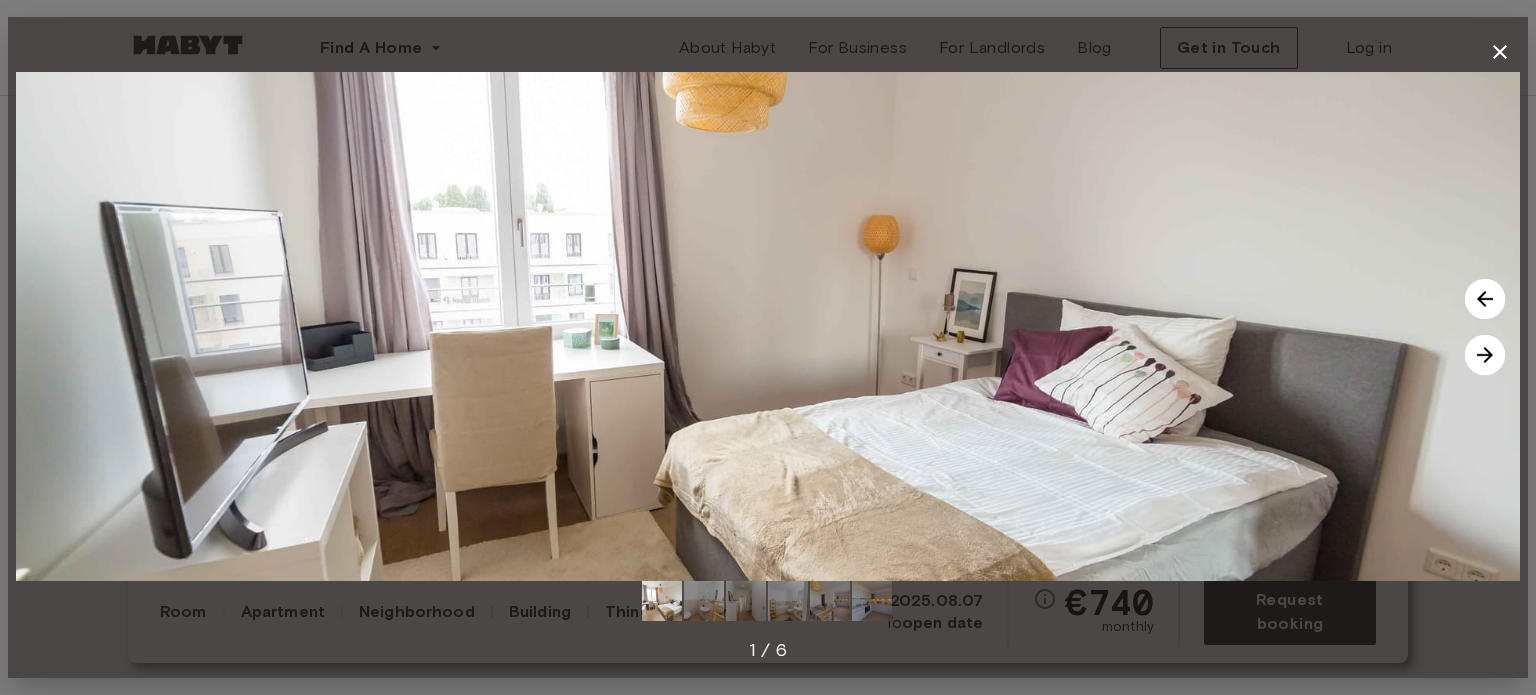 click at bounding box center [1485, 355] 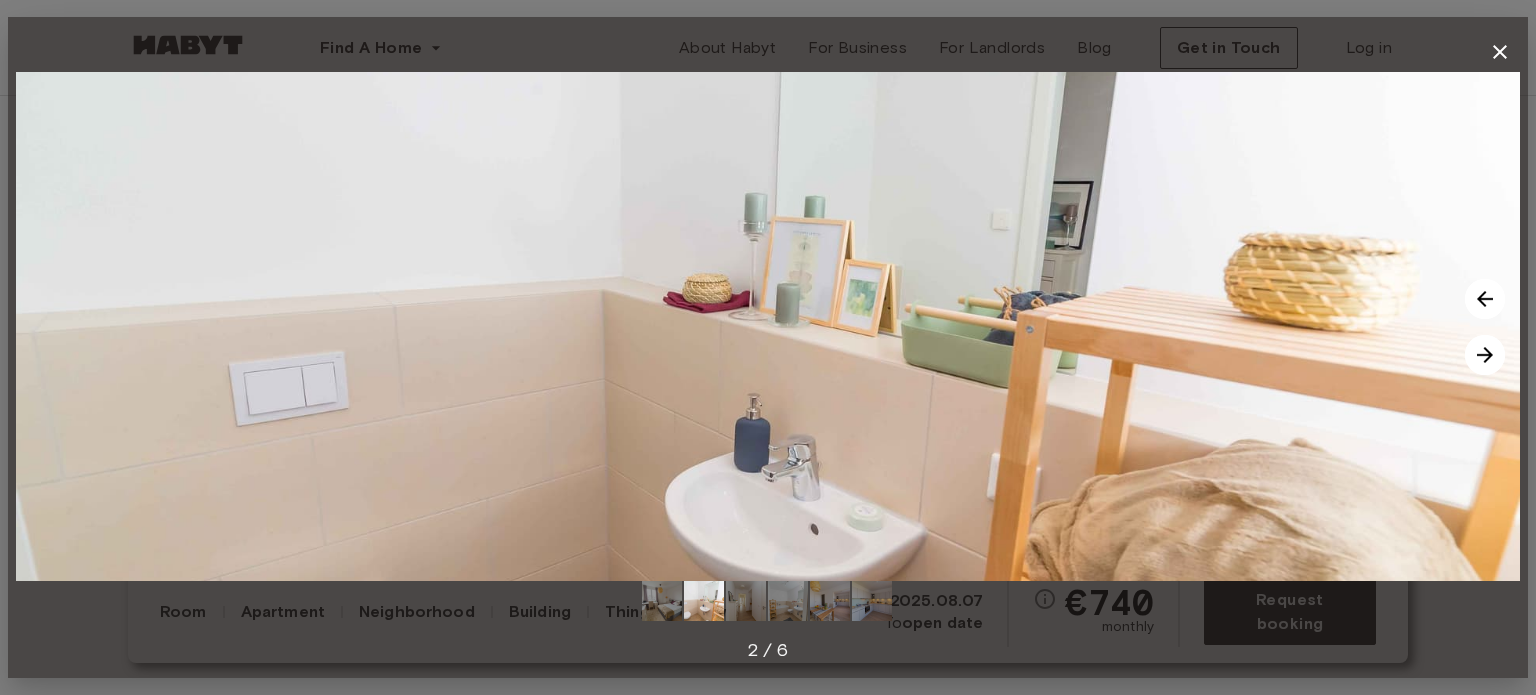 click at bounding box center [1485, 355] 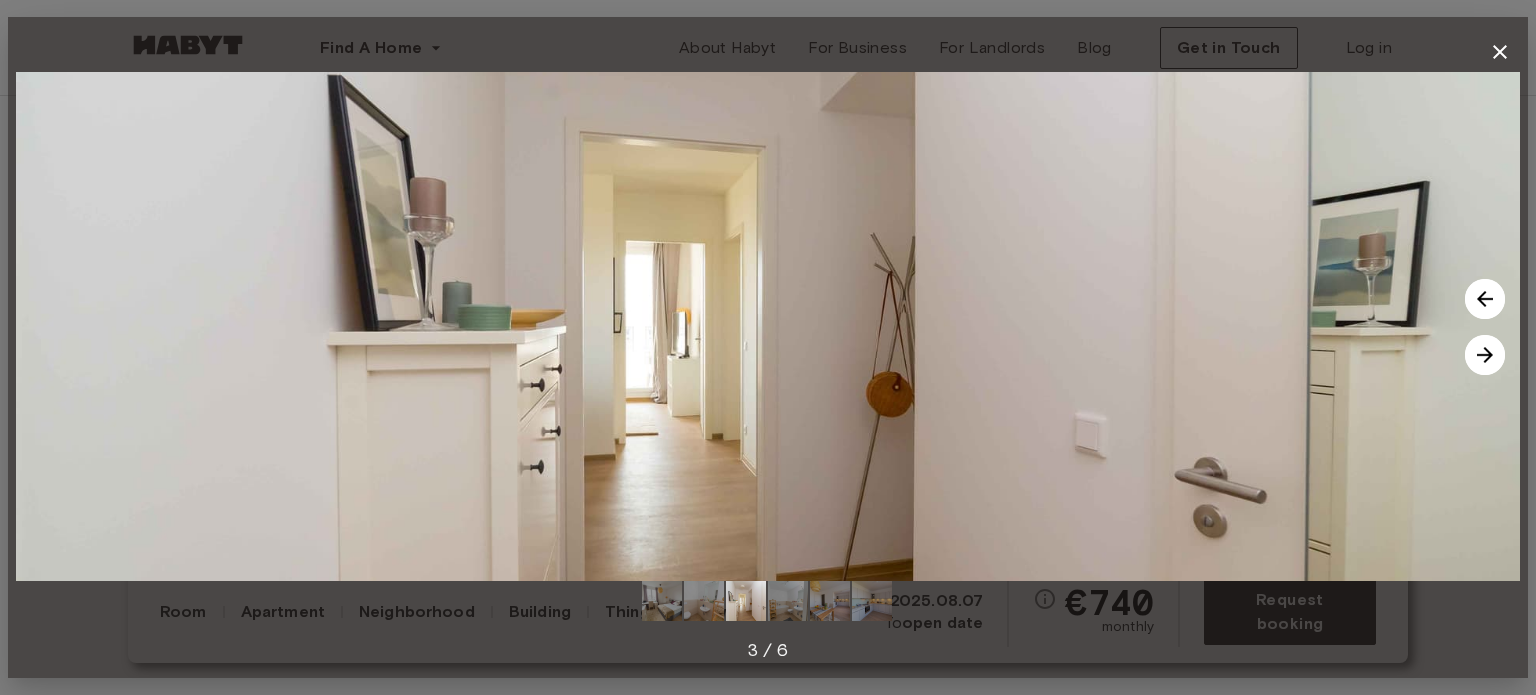 click at bounding box center [1485, 355] 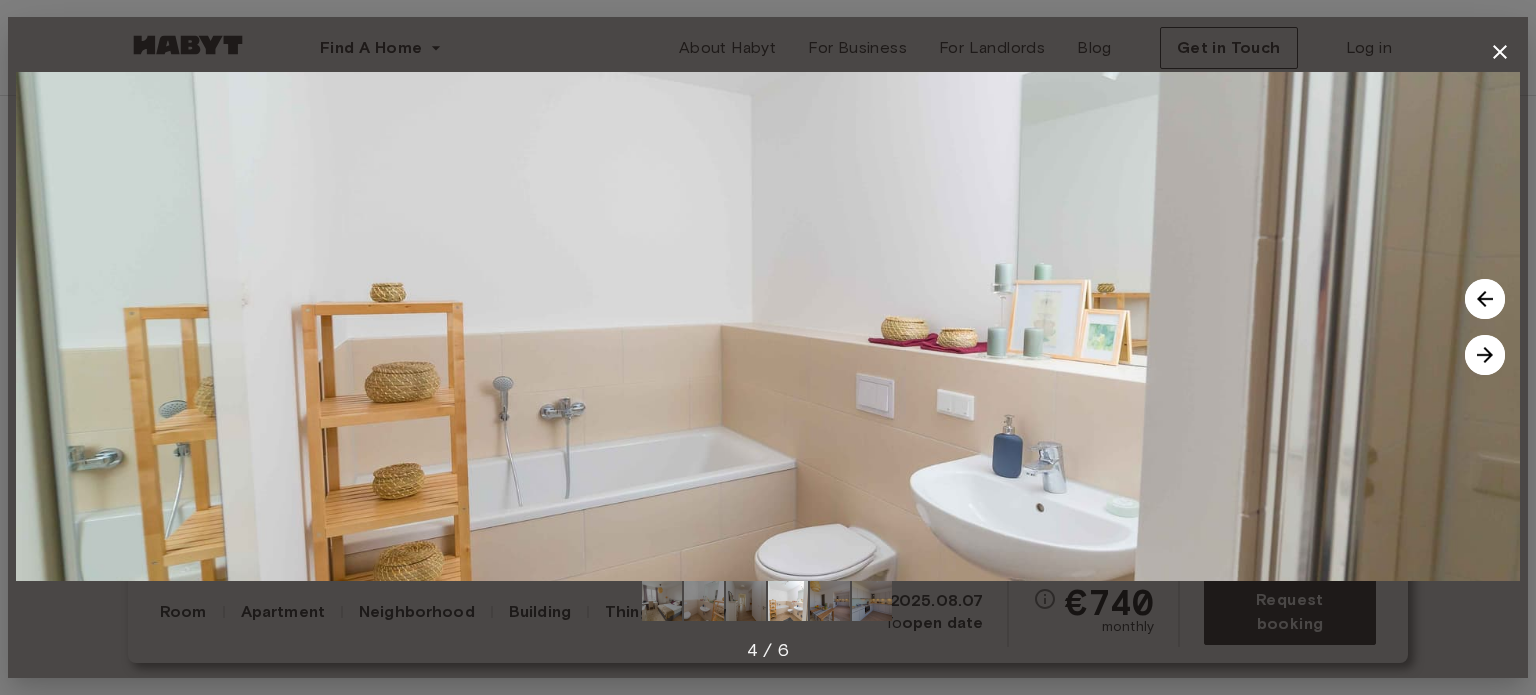 click at bounding box center [1485, 355] 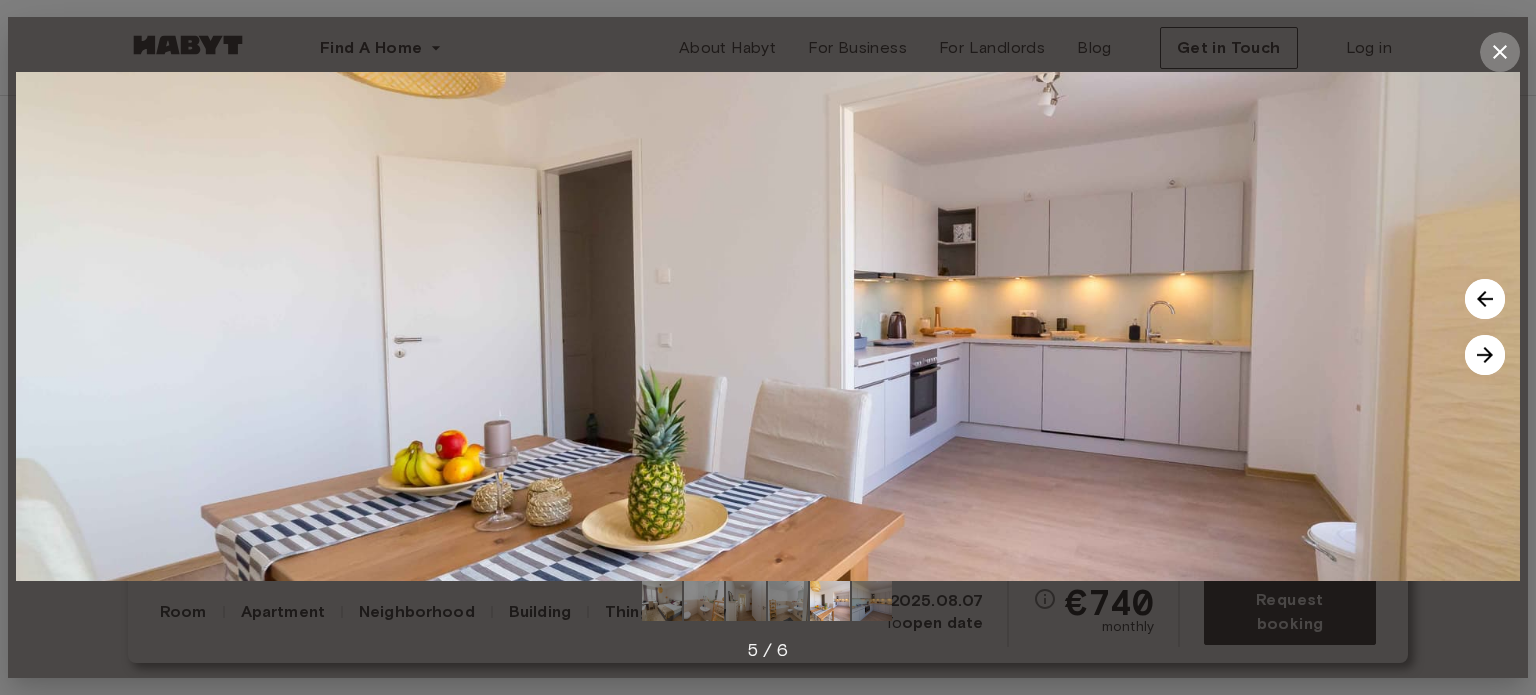 click 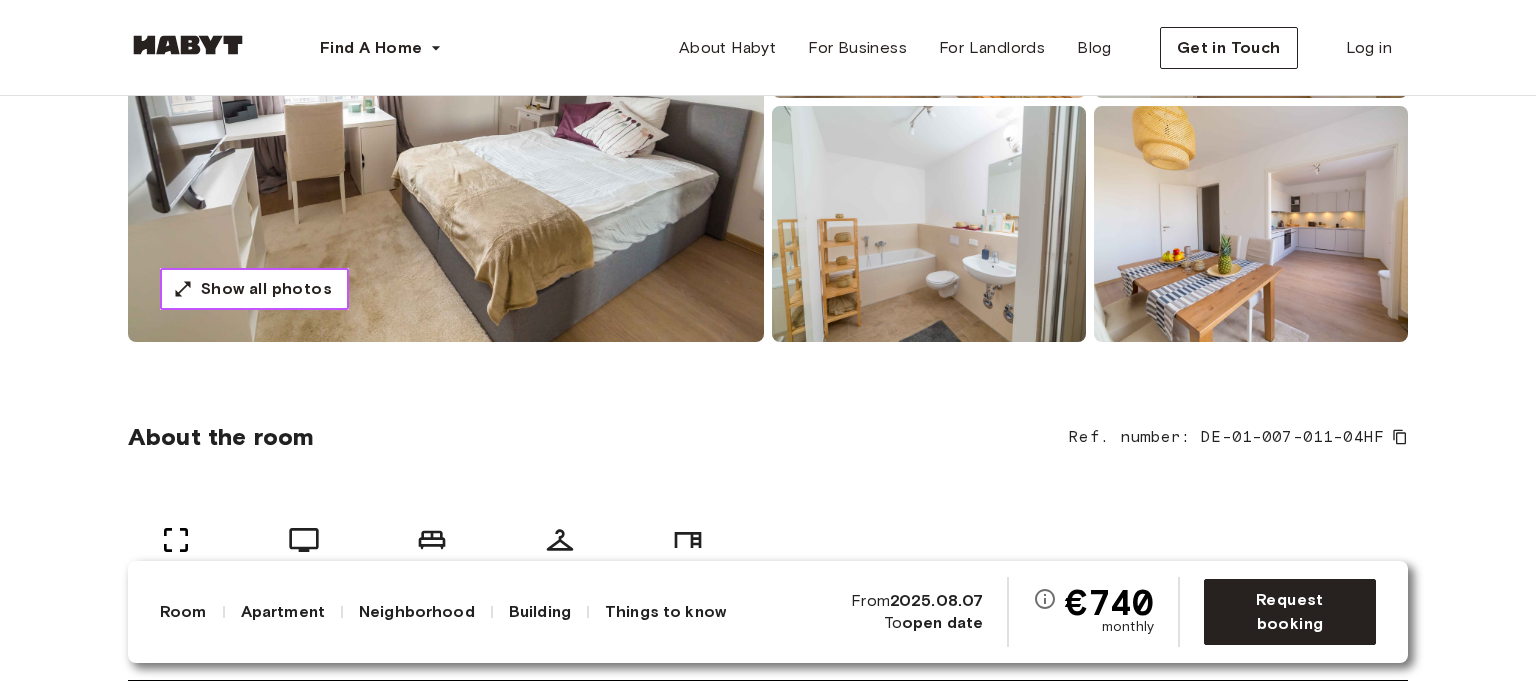 scroll, scrollTop: 300, scrollLeft: 0, axis: vertical 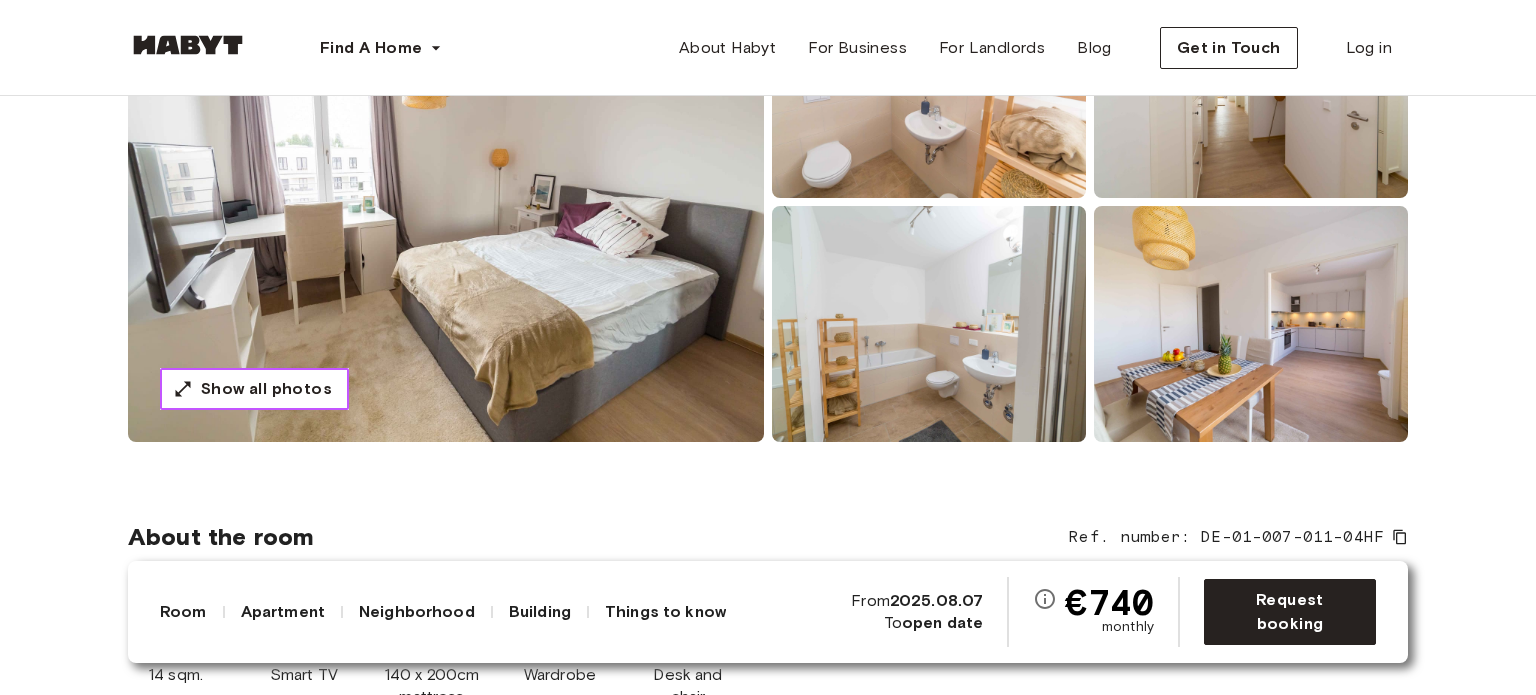 click on "Show all photos" at bounding box center [266, 389] 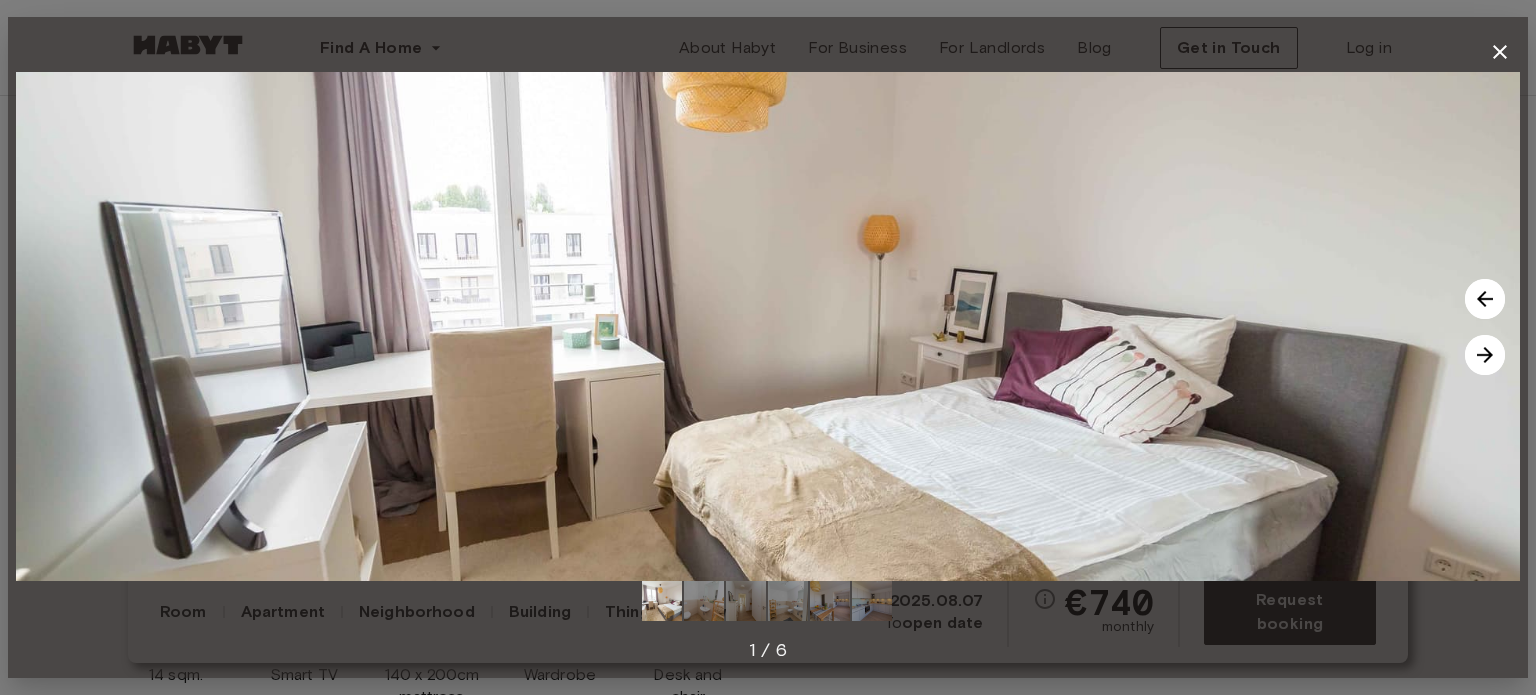 click at bounding box center [768, 326] 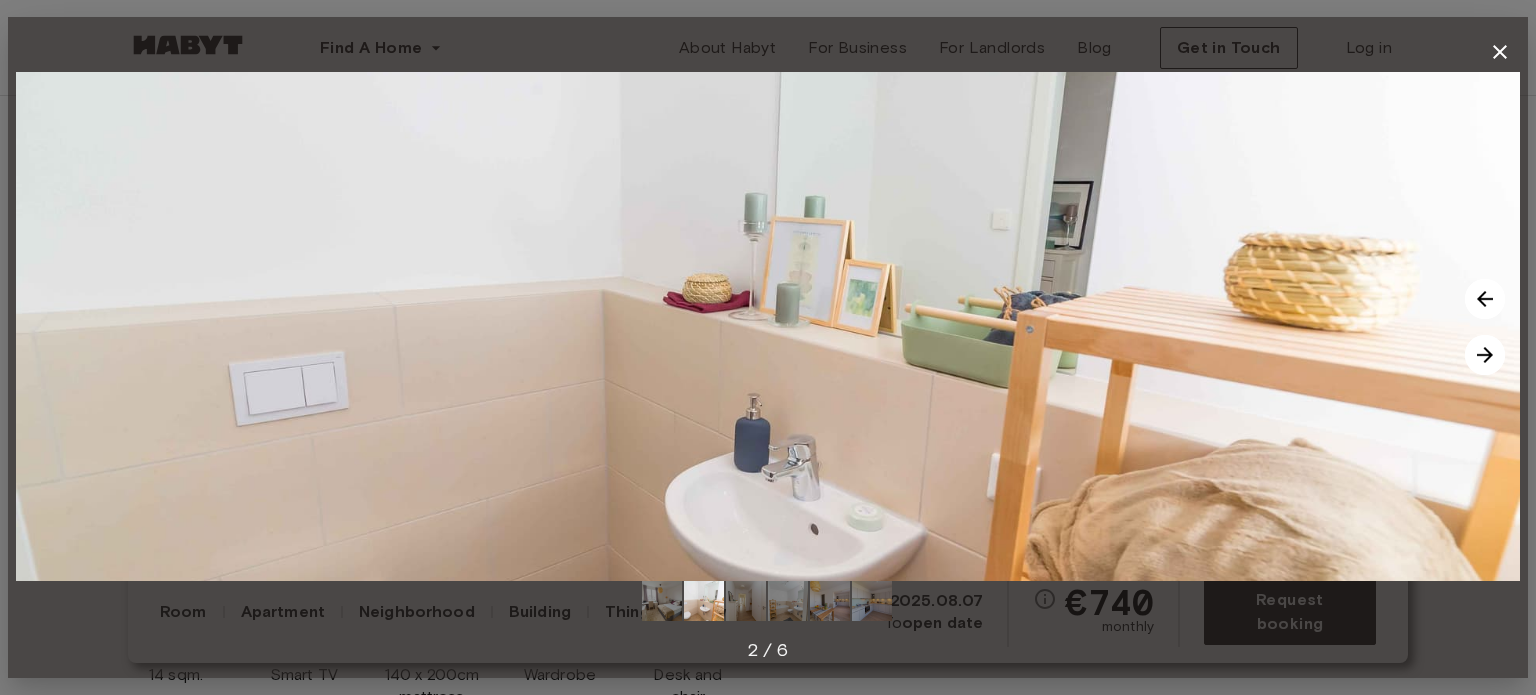 click at bounding box center [1485, 355] 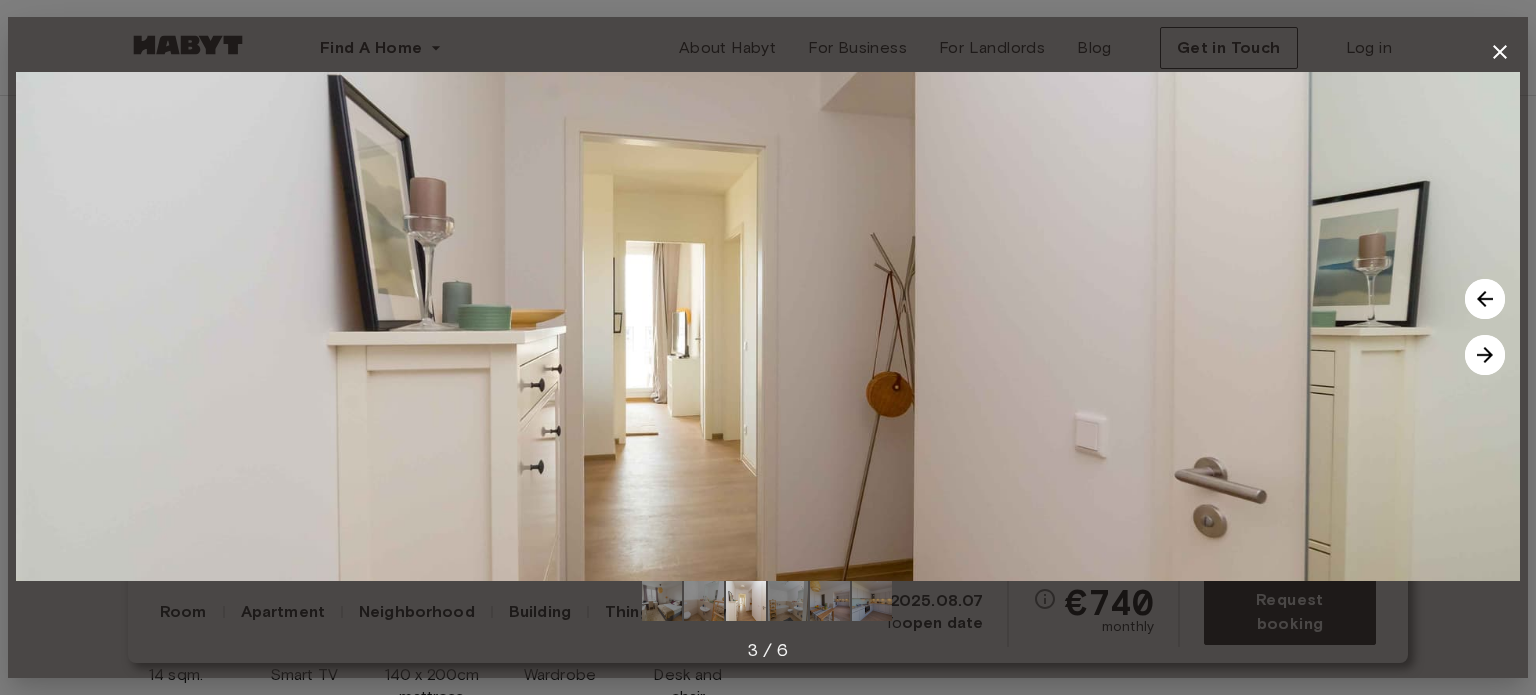 click at bounding box center [1485, 355] 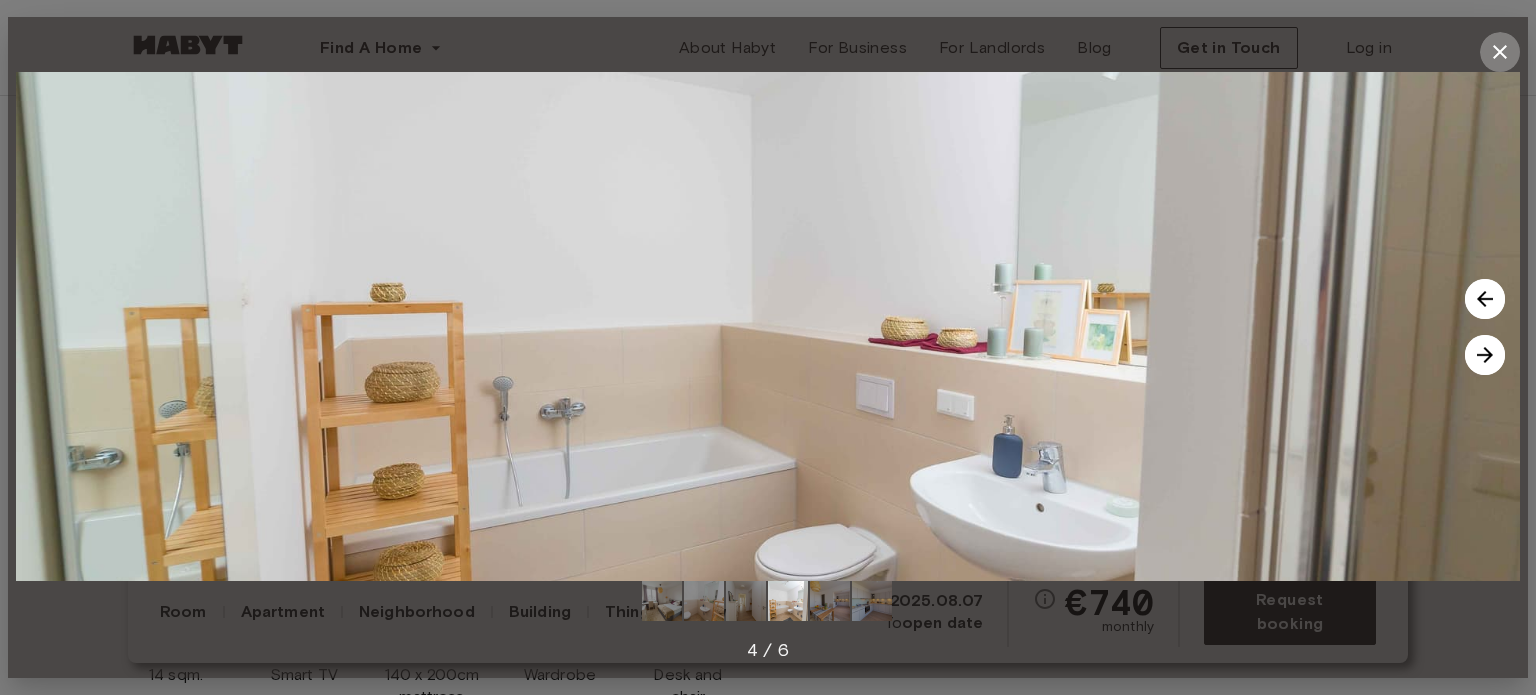 click 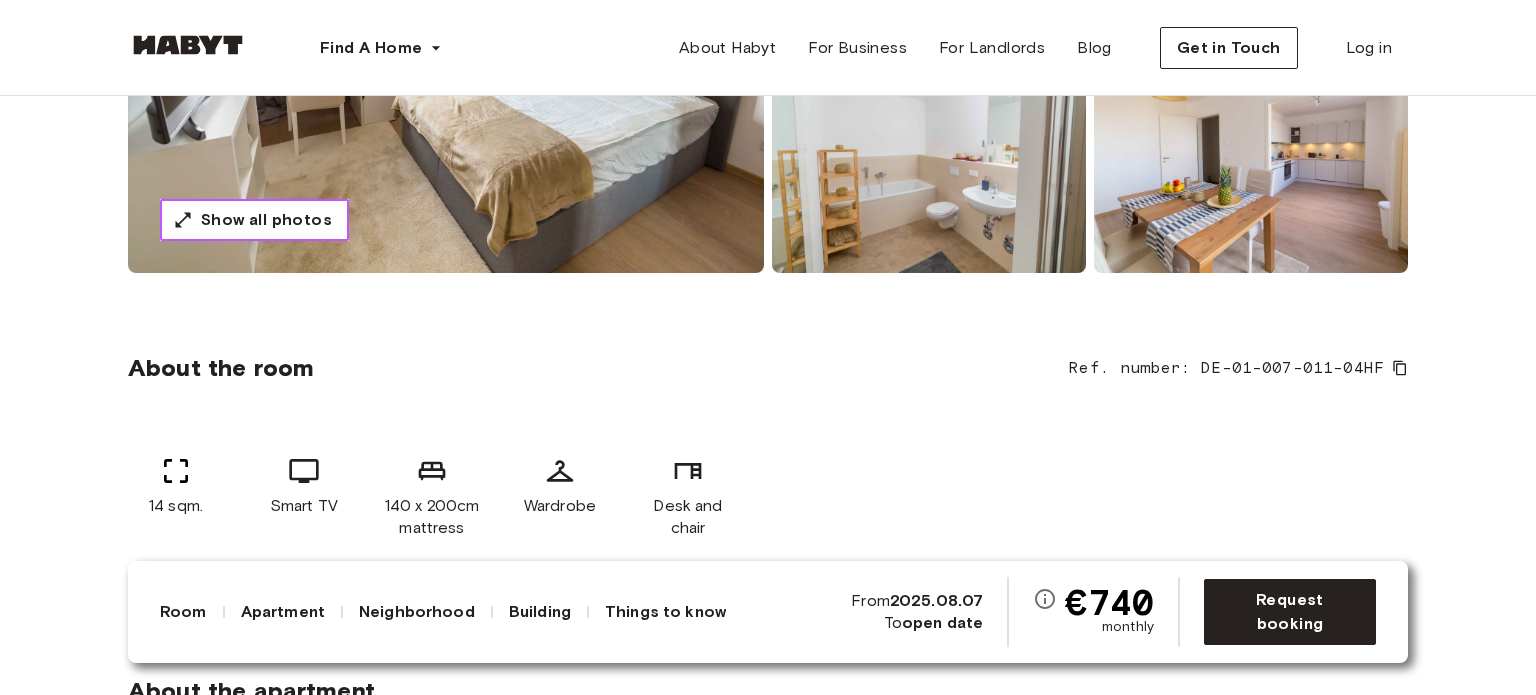 scroll, scrollTop: 500, scrollLeft: 0, axis: vertical 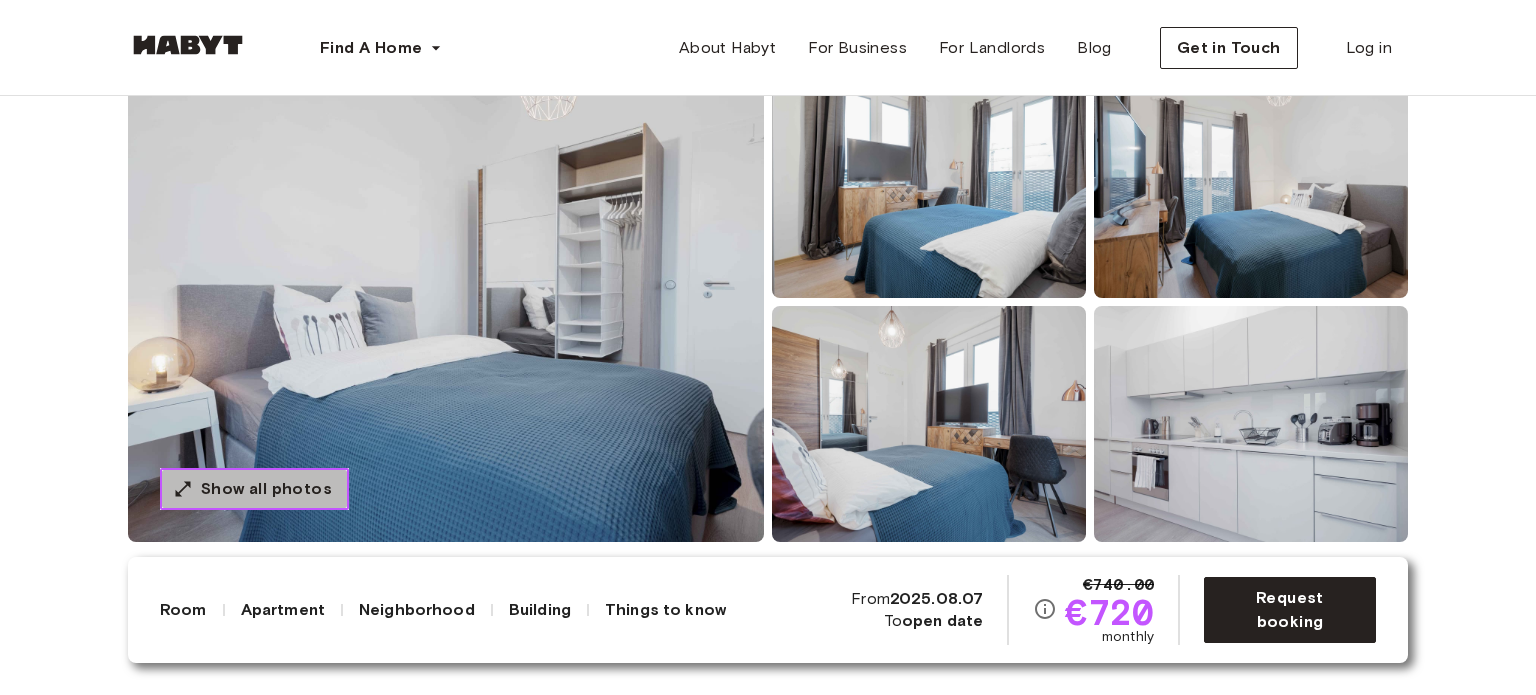 click on "Show all photos" at bounding box center (254, 489) 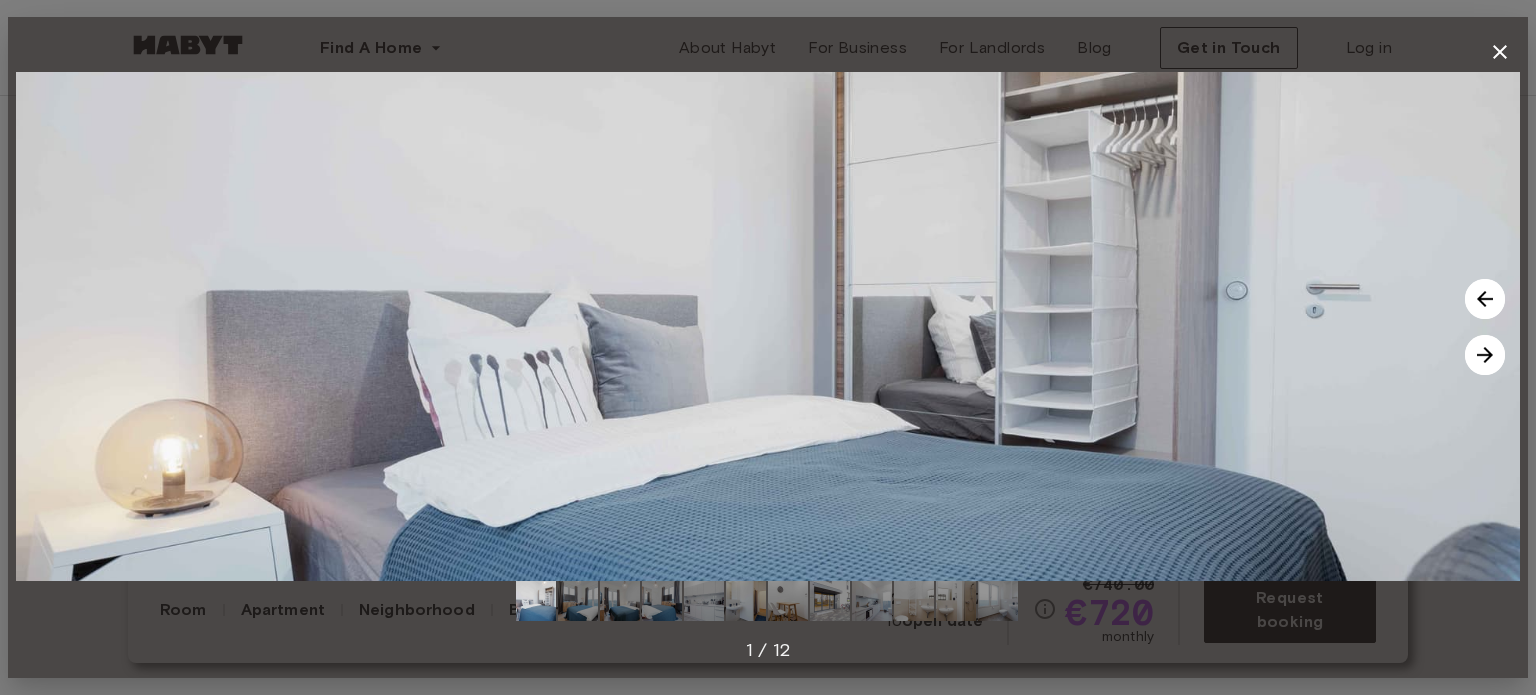 click at bounding box center [1485, 355] 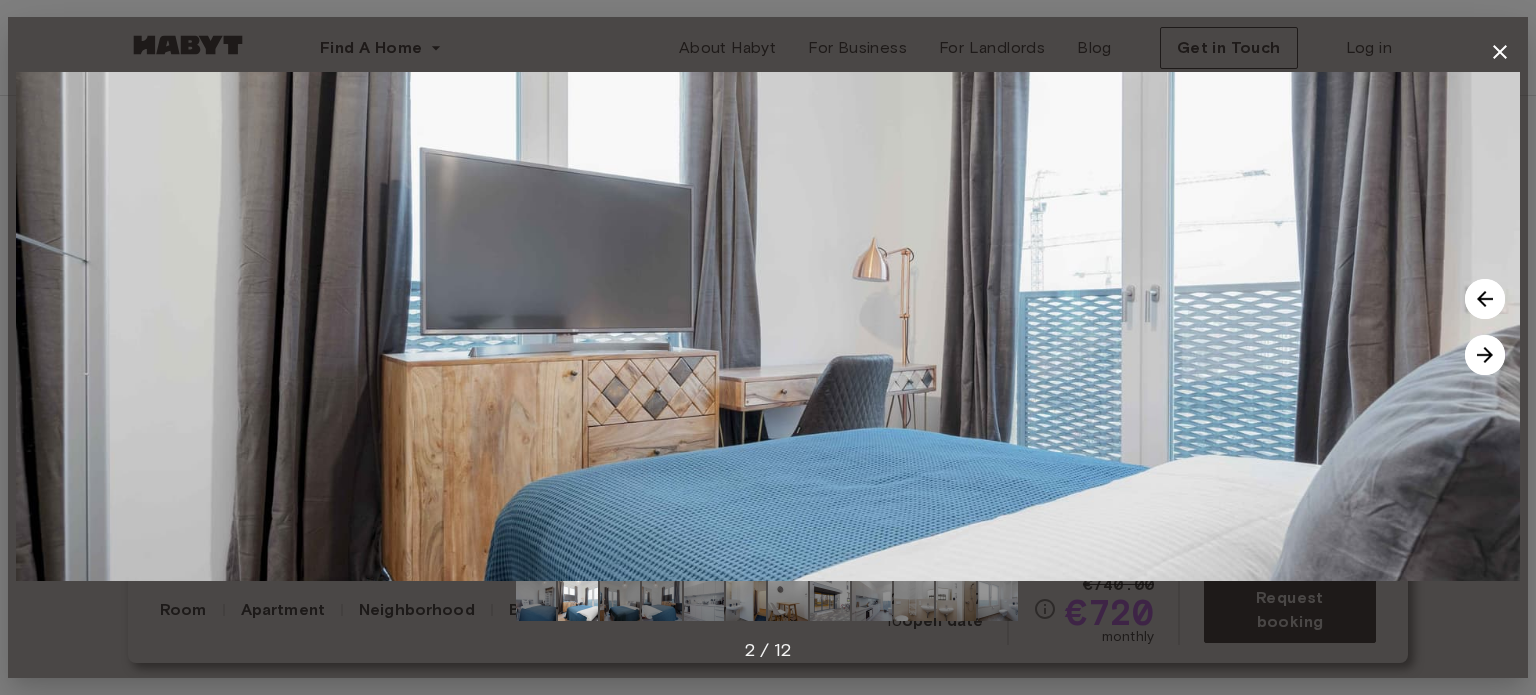 click at bounding box center [1485, 355] 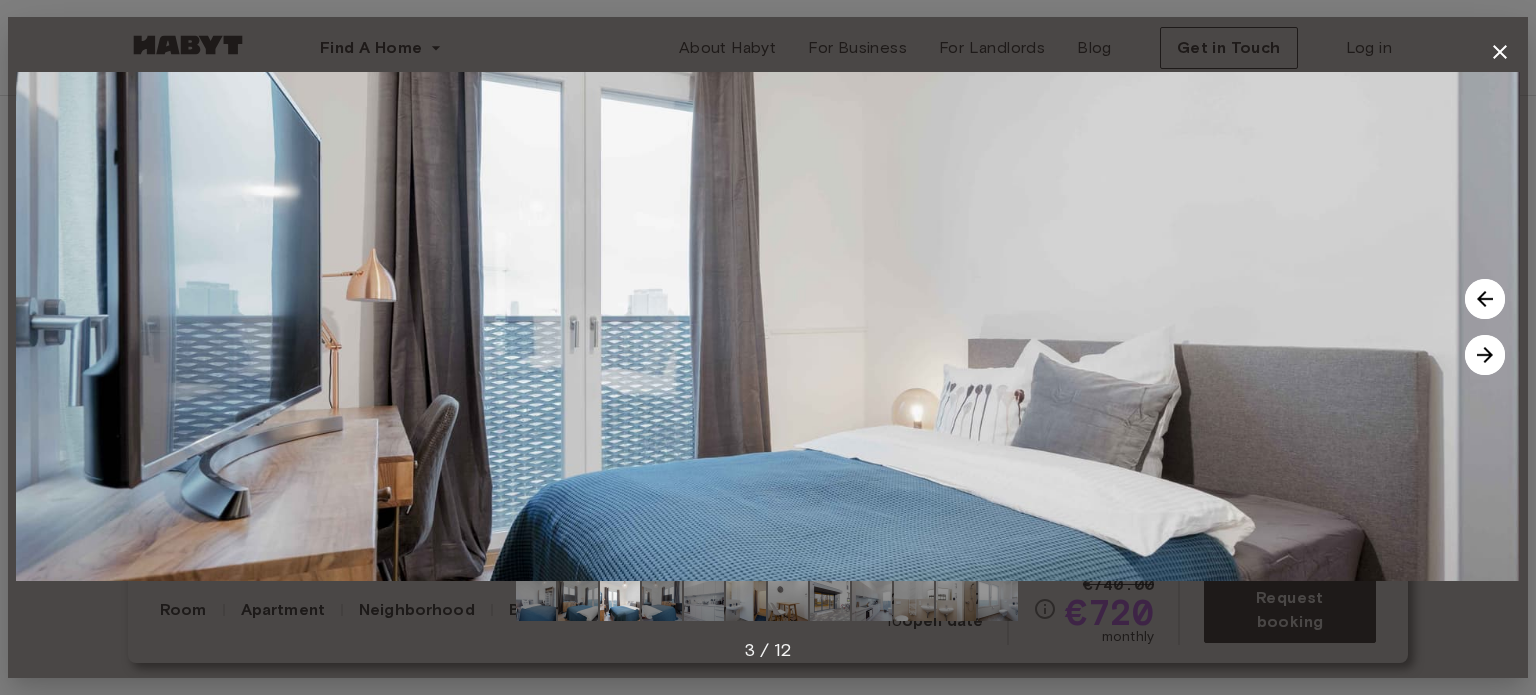 click at bounding box center [1485, 355] 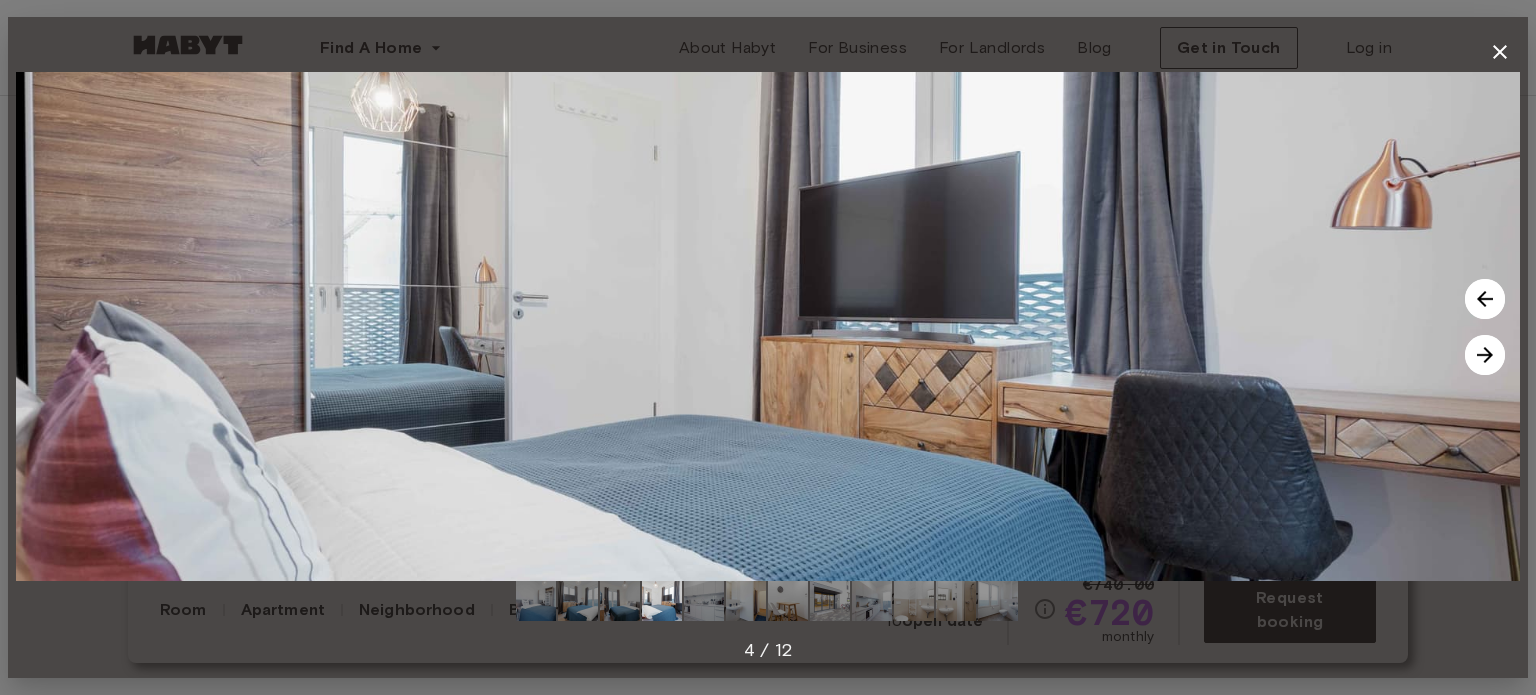 click at bounding box center (1485, 355) 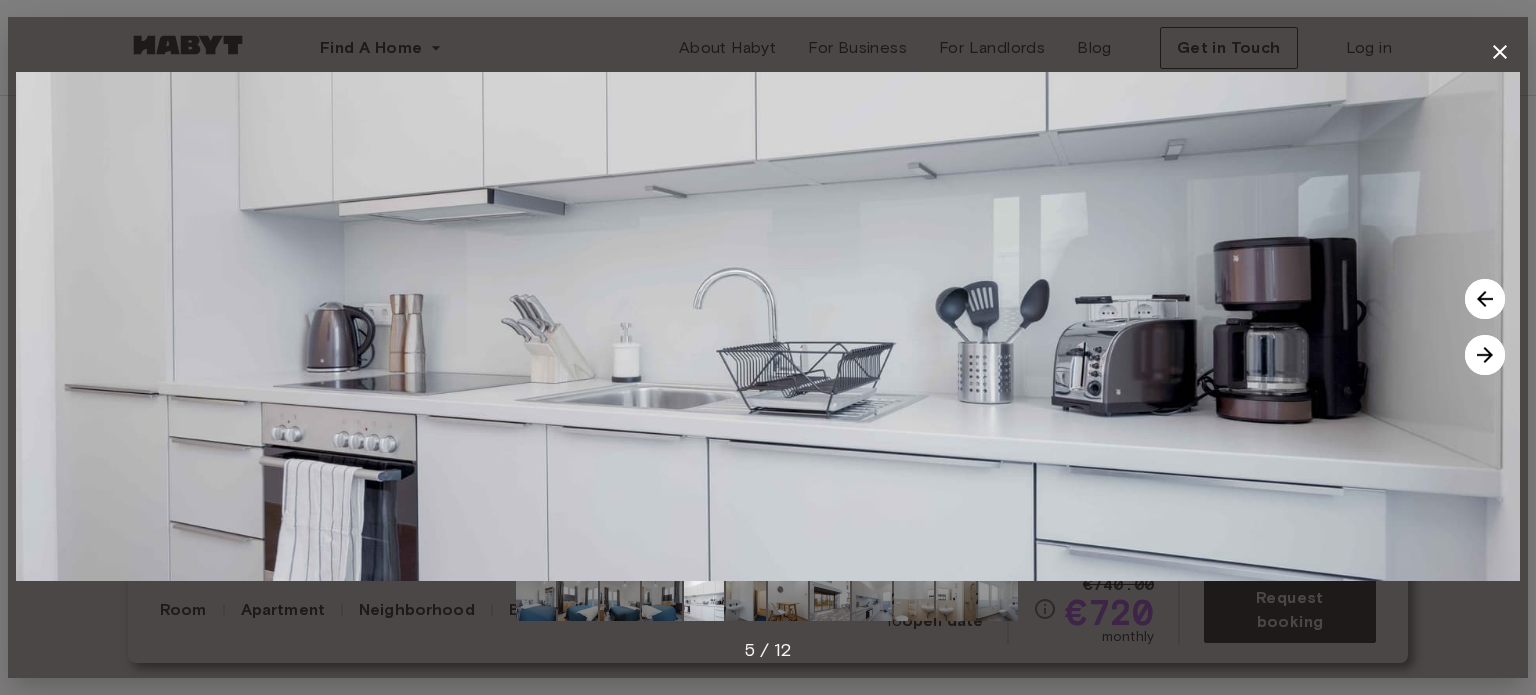 click at bounding box center [1485, 355] 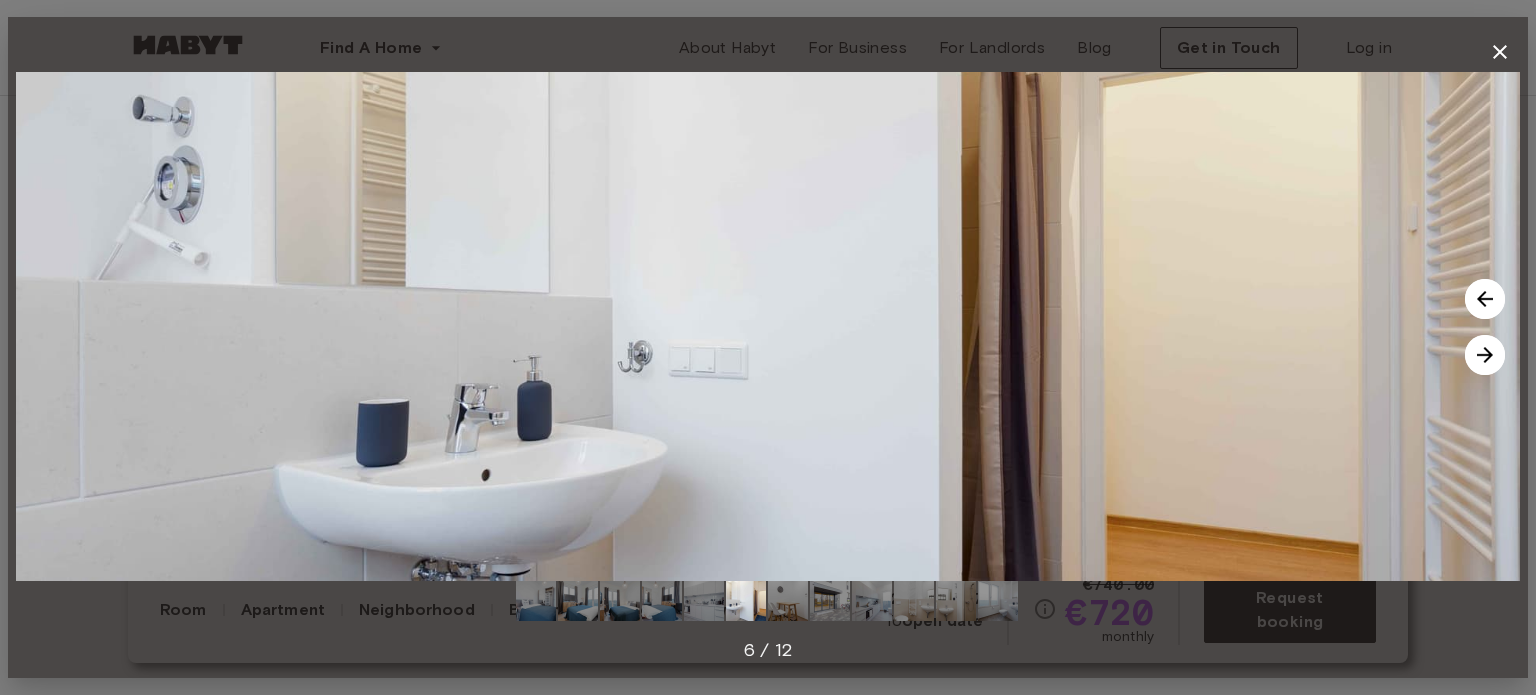 click at bounding box center (1485, 355) 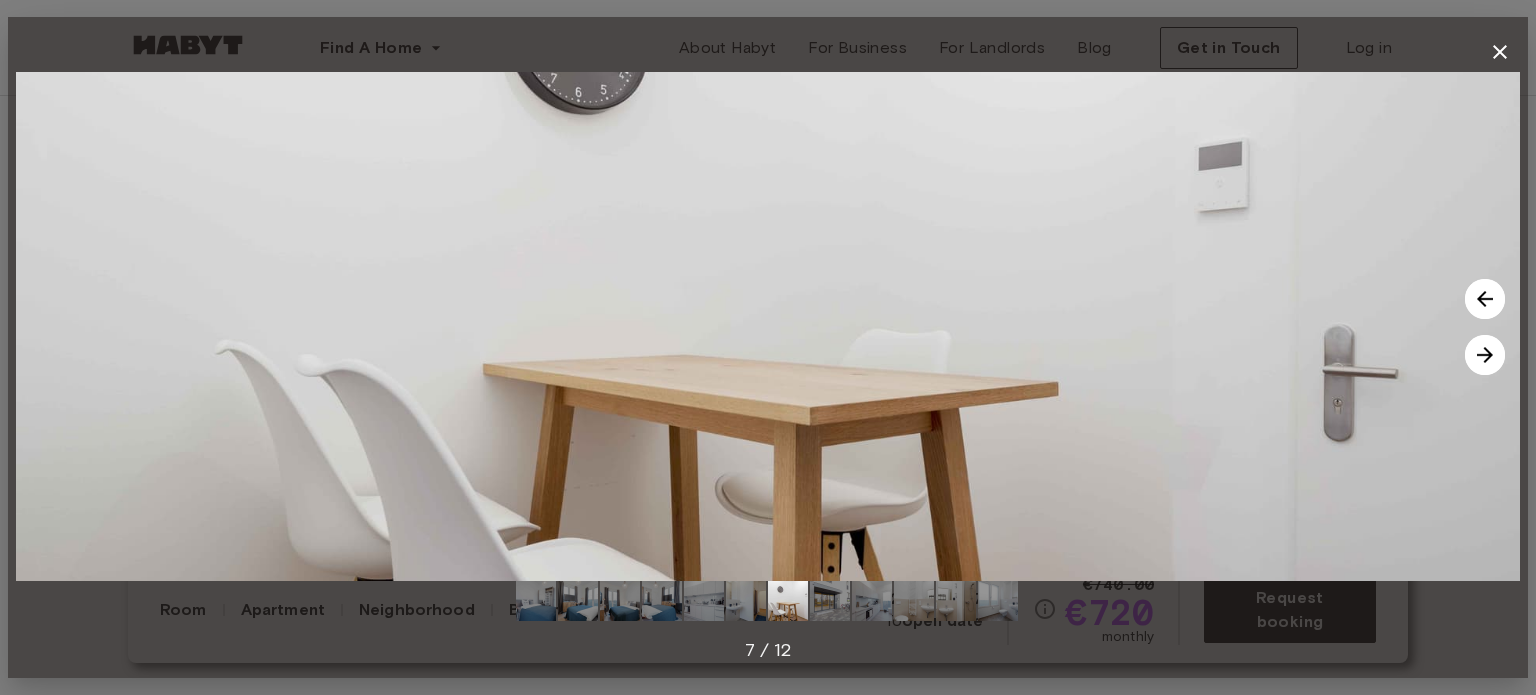click at bounding box center (1485, 355) 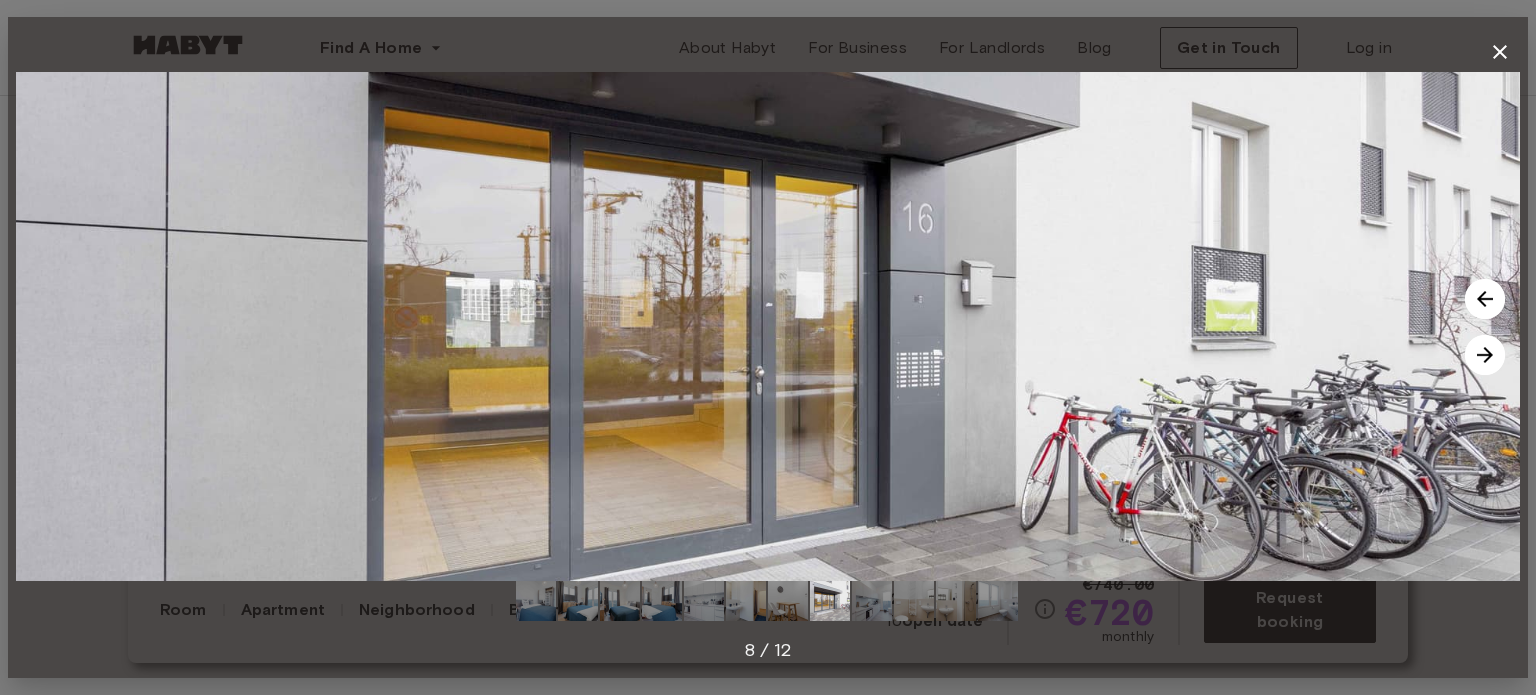 click at bounding box center [1485, 355] 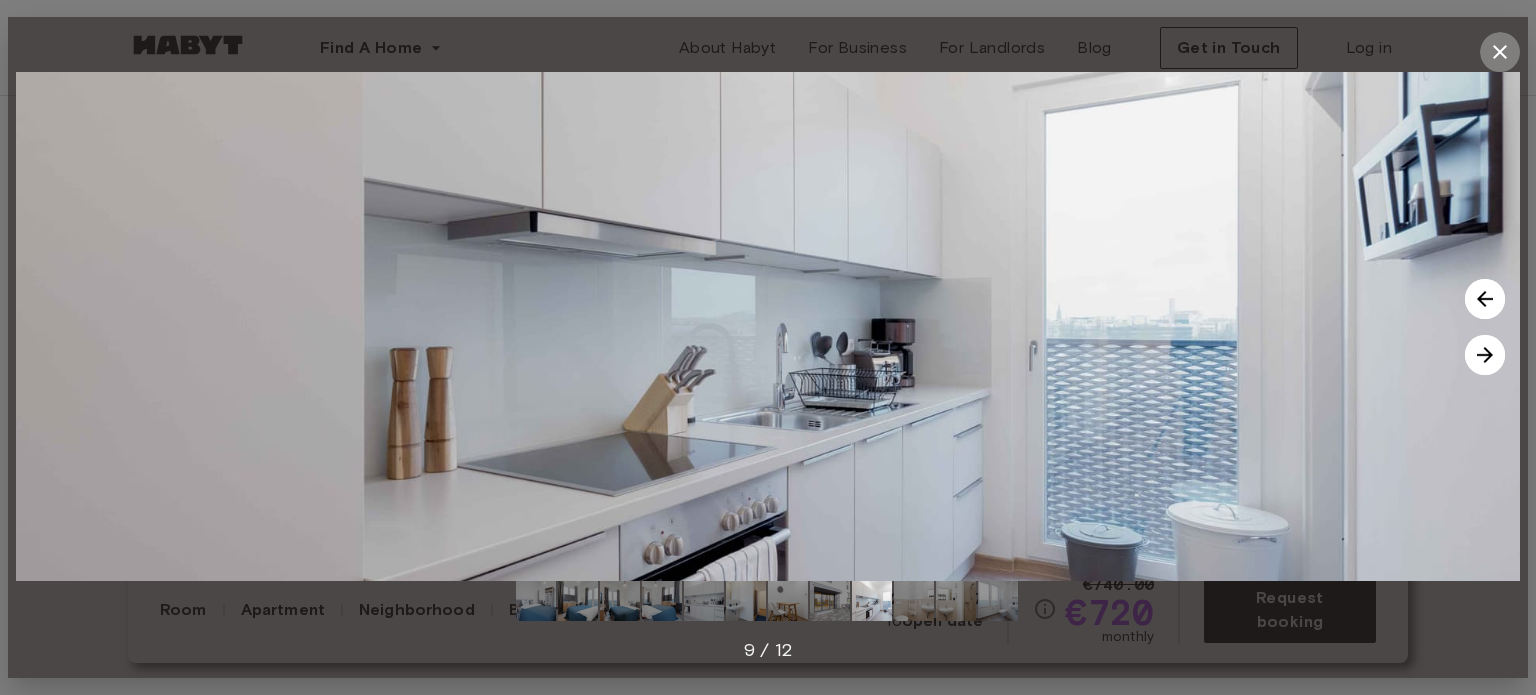 click 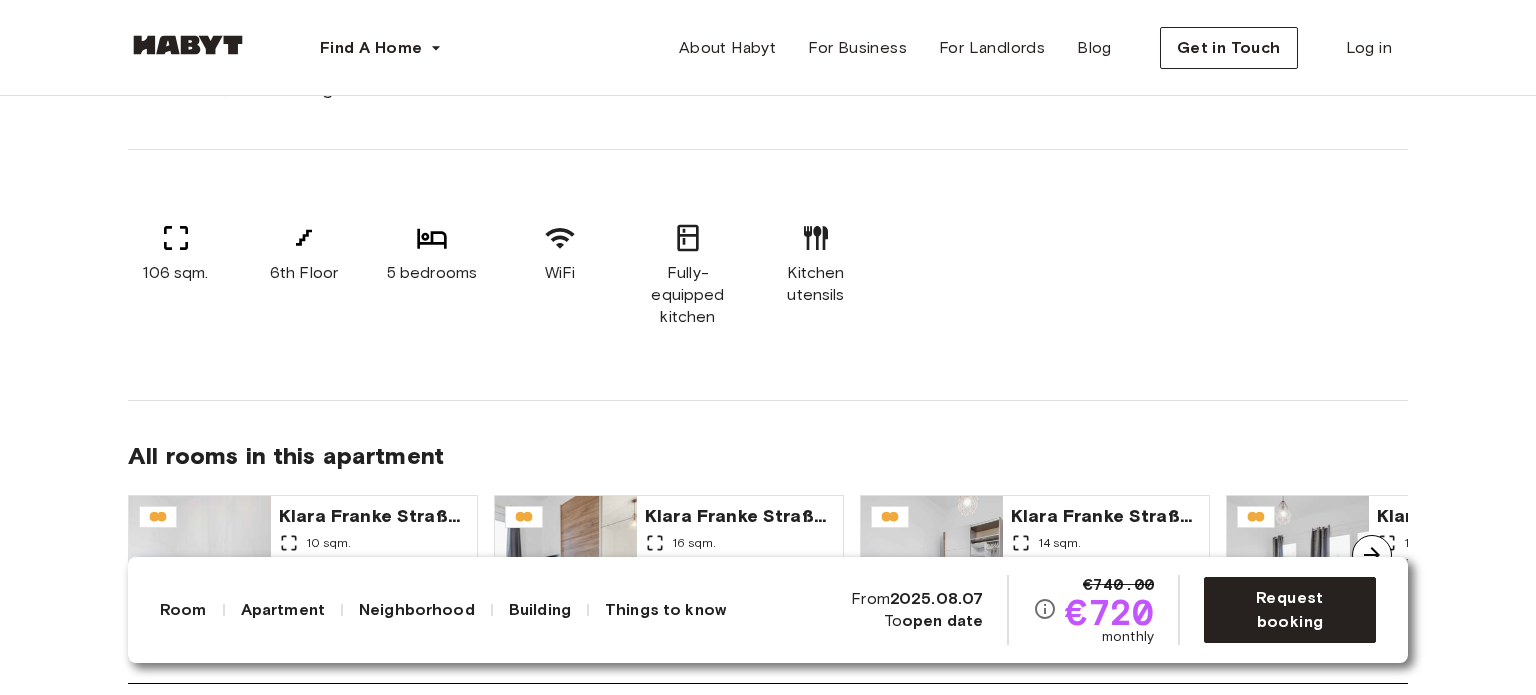 scroll, scrollTop: 1300, scrollLeft: 0, axis: vertical 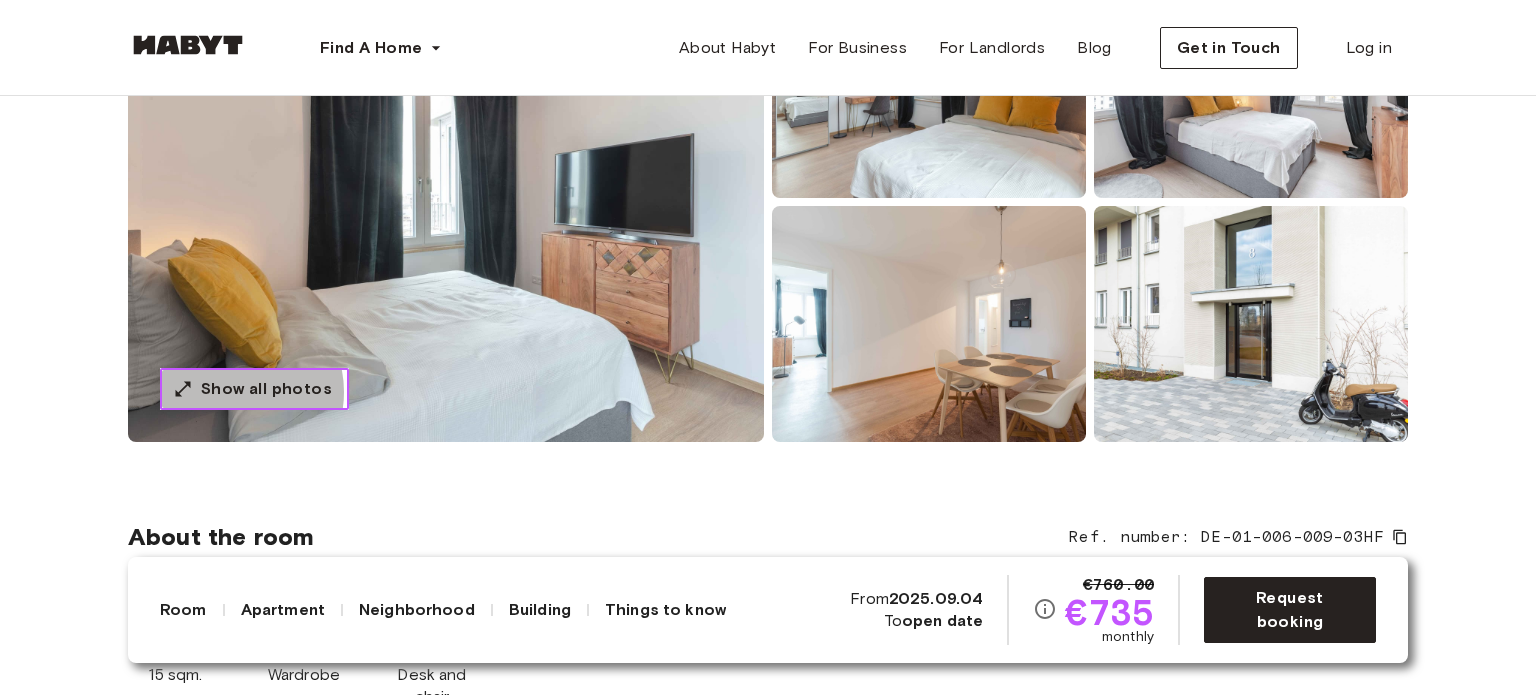 click on "Show all photos" at bounding box center (266, 389) 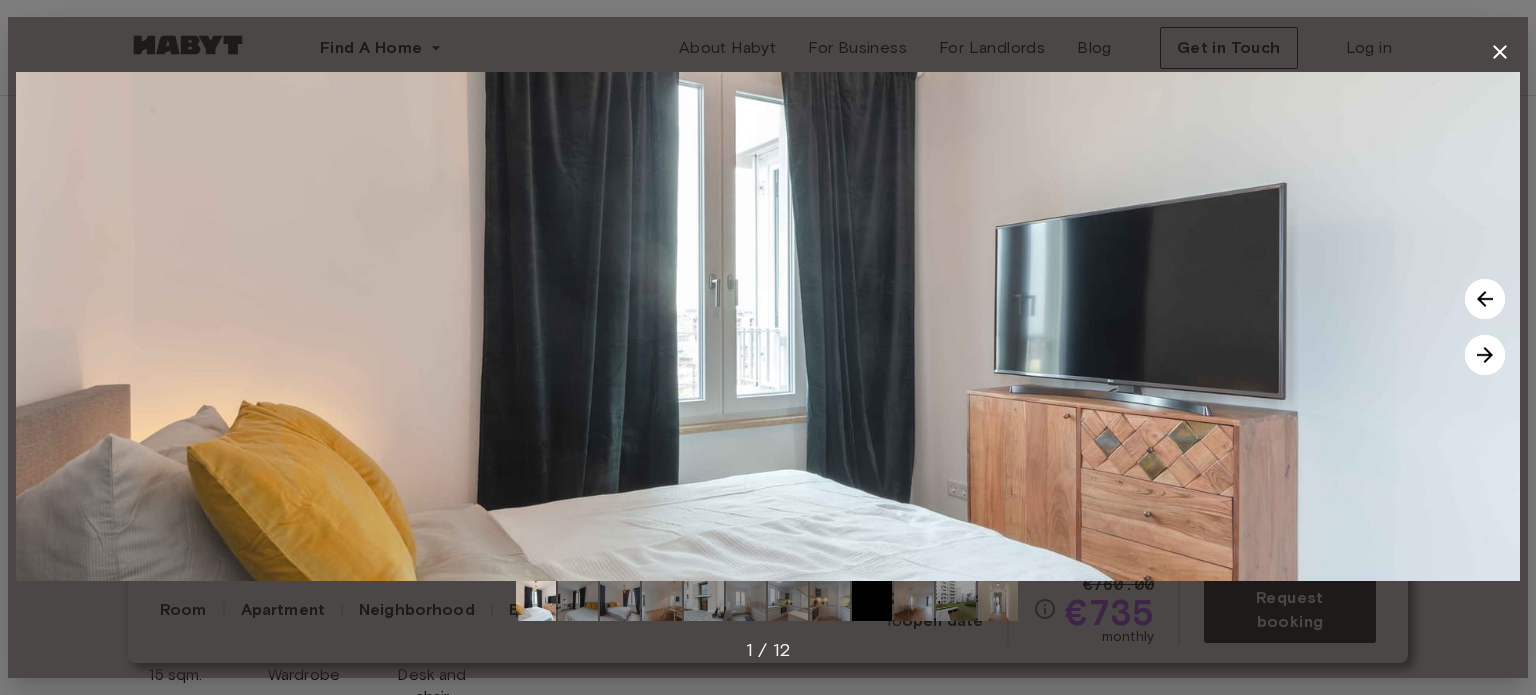click at bounding box center [1485, 355] 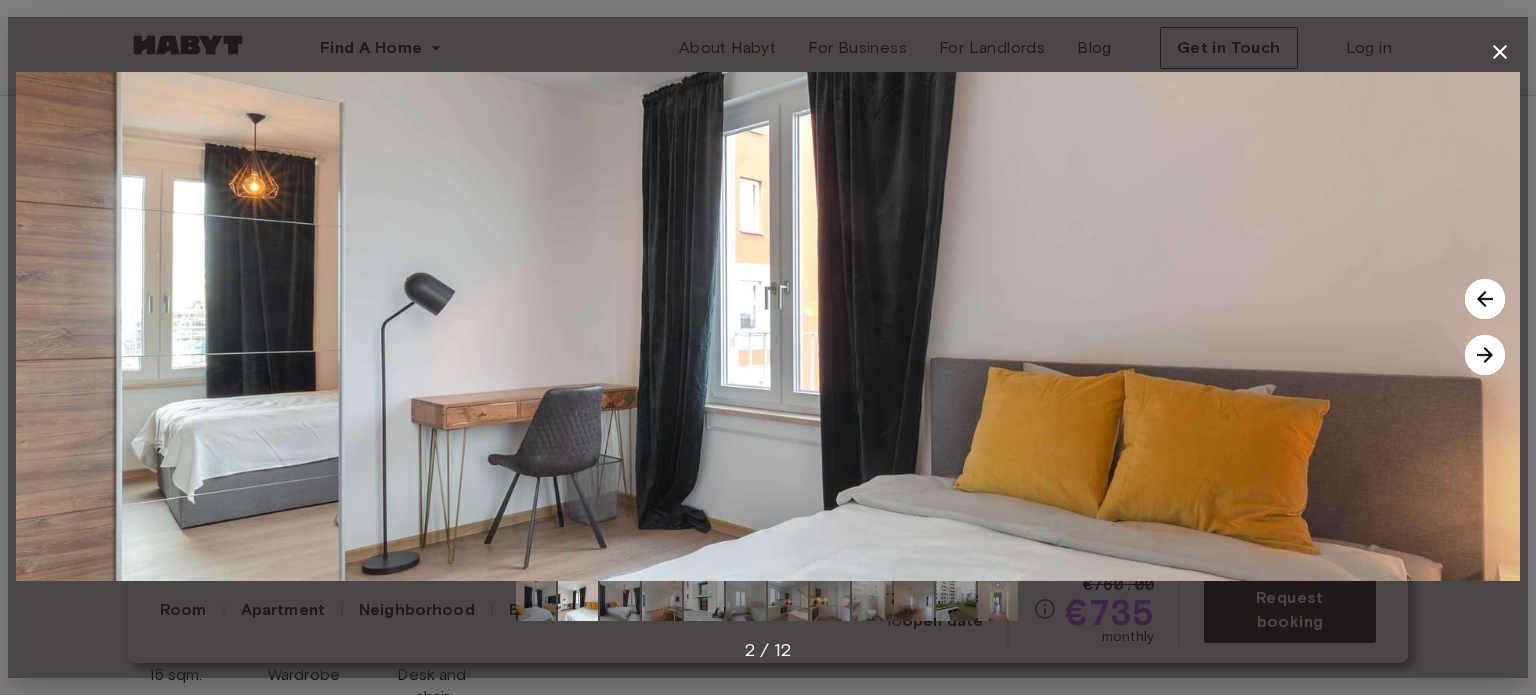 click at bounding box center (1485, 355) 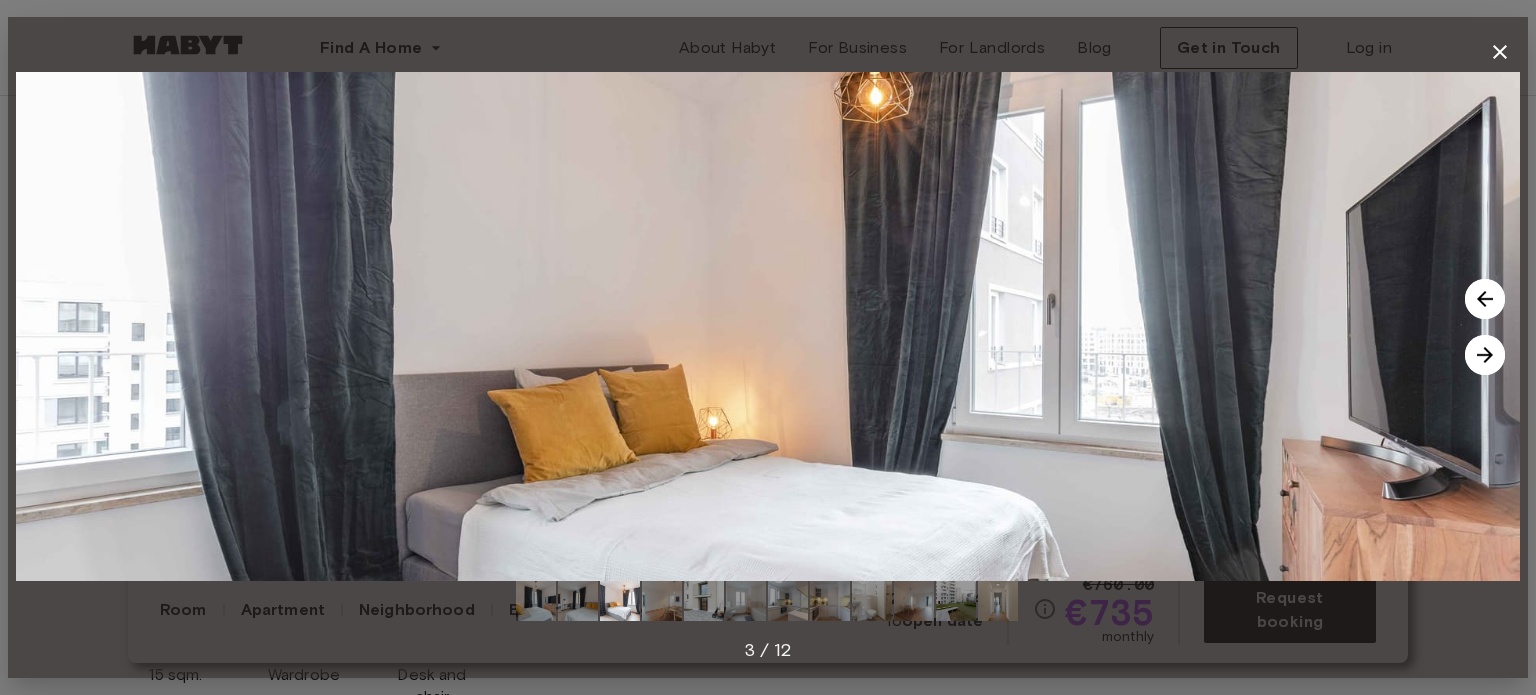 click at bounding box center (1485, 355) 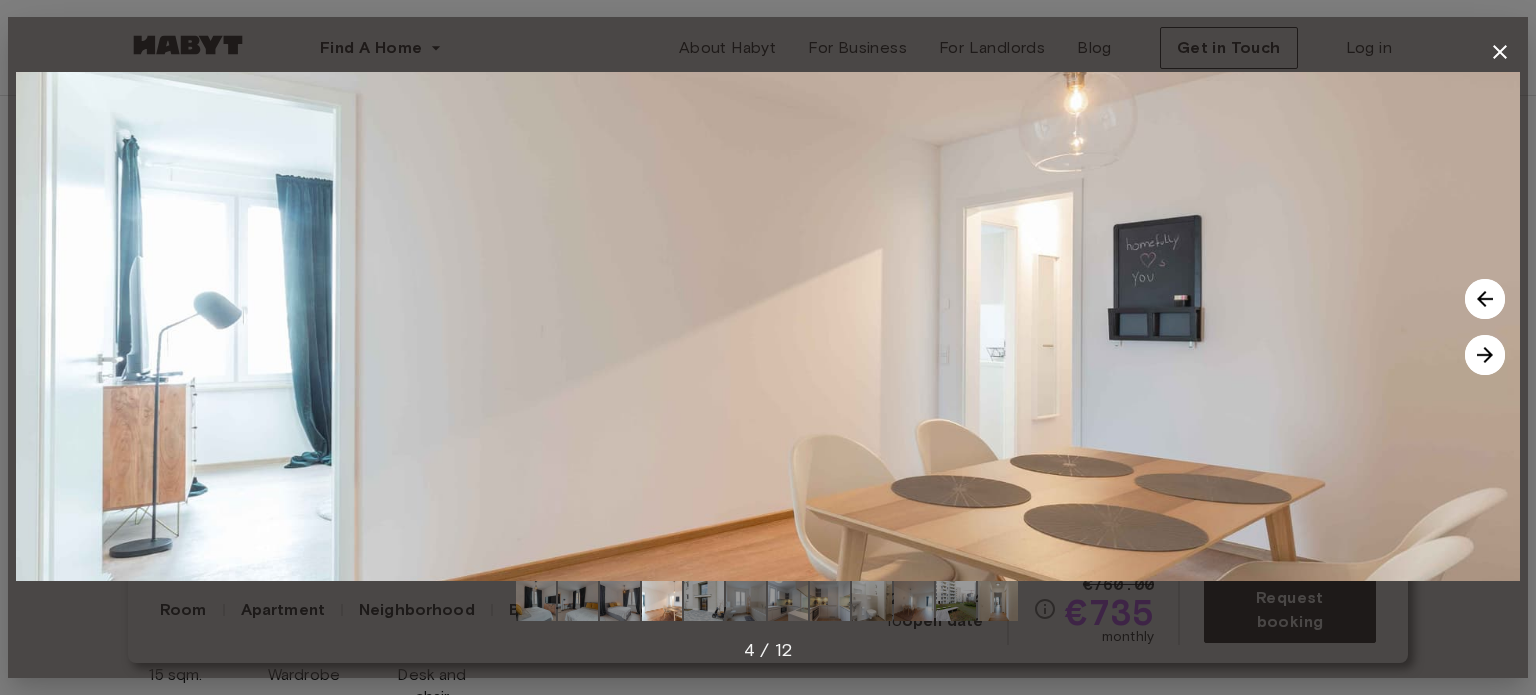 click at bounding box center [1485, 355] 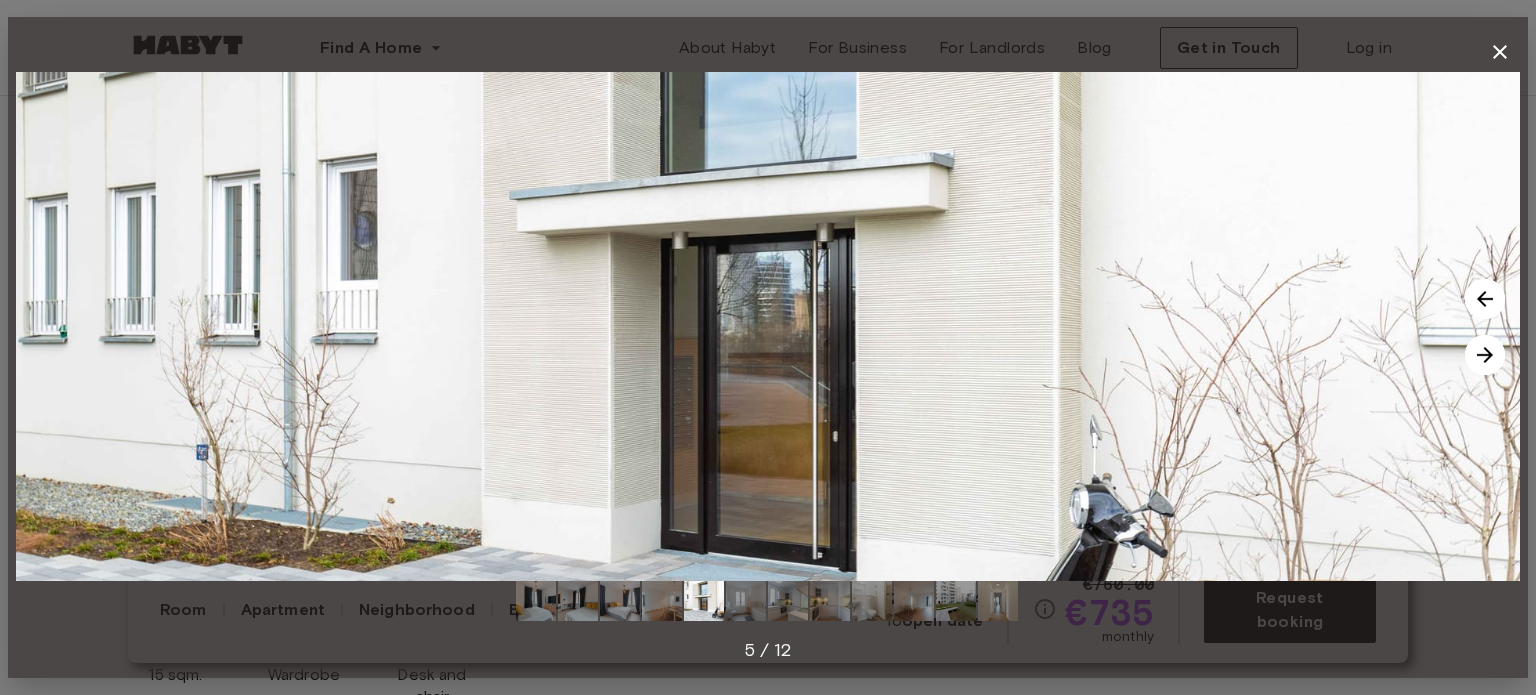 click at bounding box center [1485, 355] 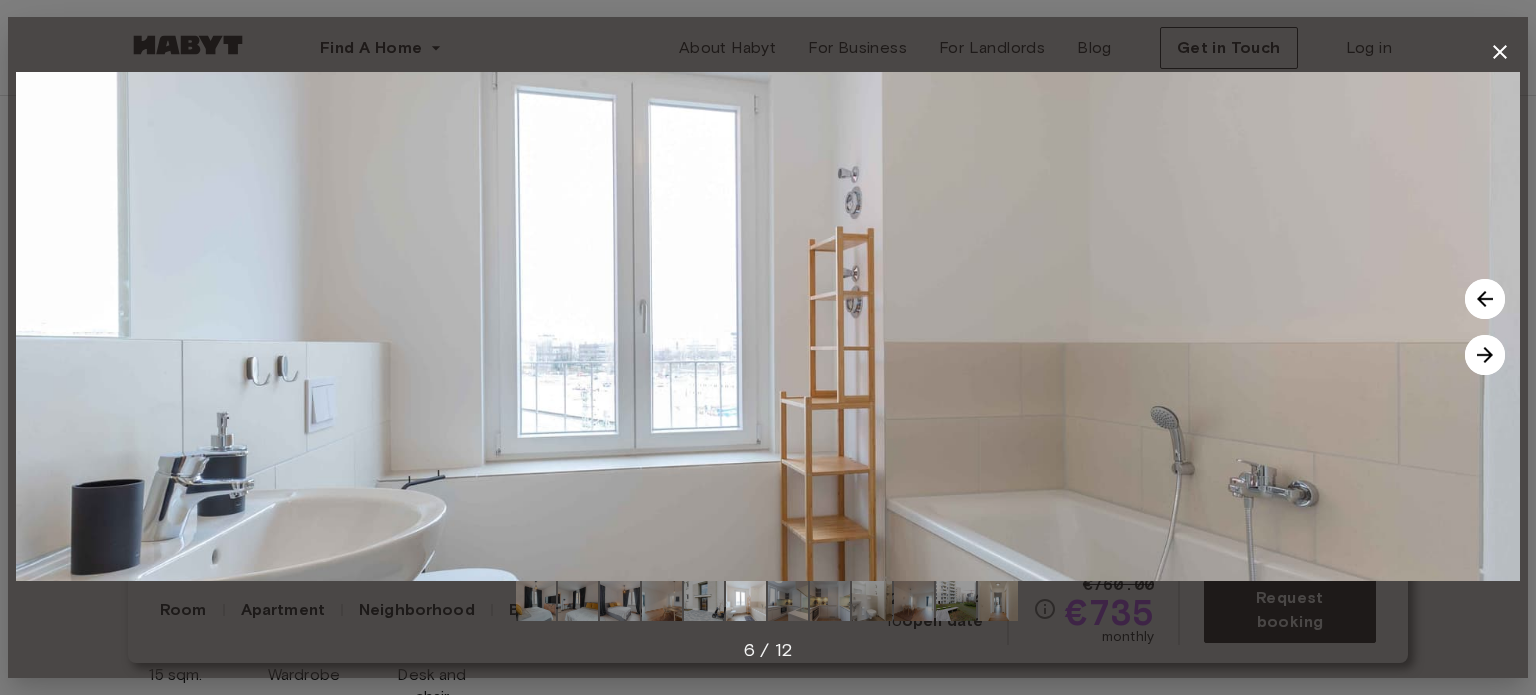 click at bounding box center [1485, 355] 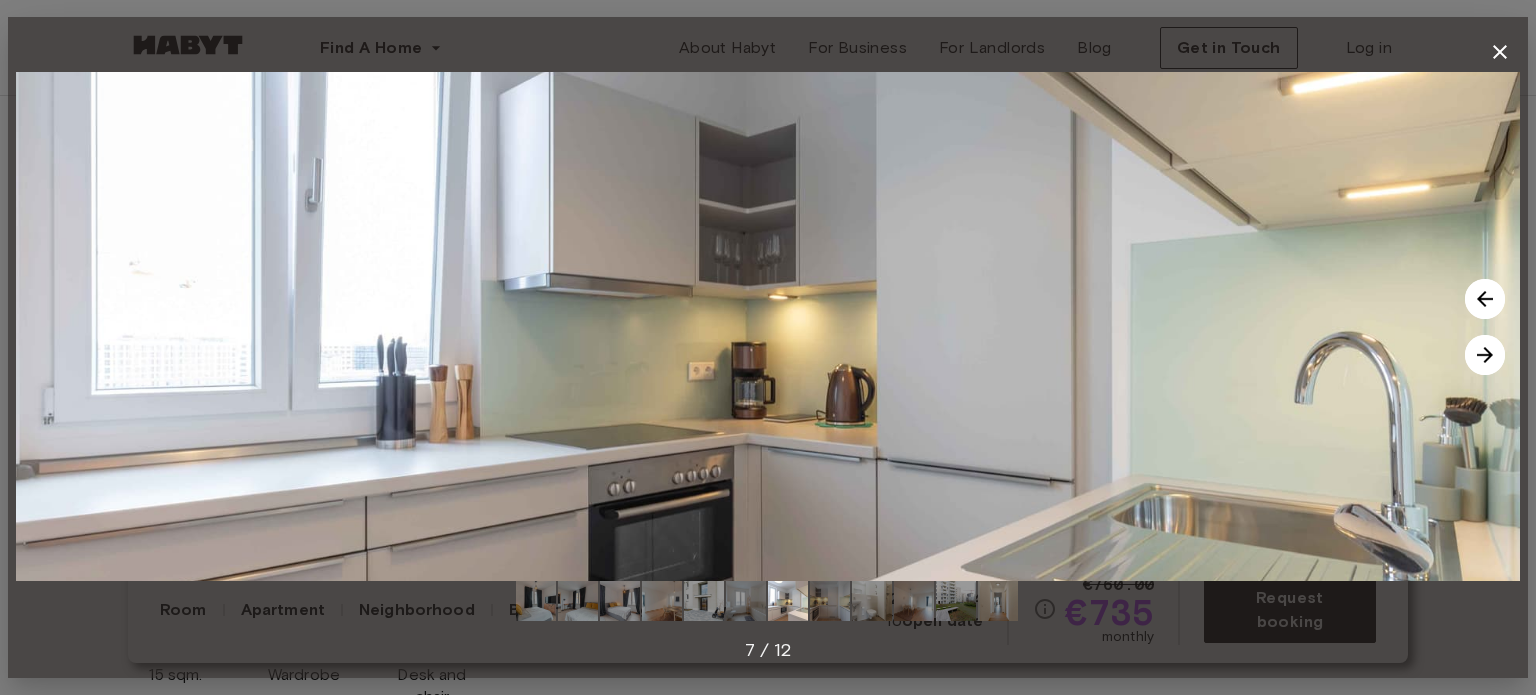 click at bounding box center [1485, 355] 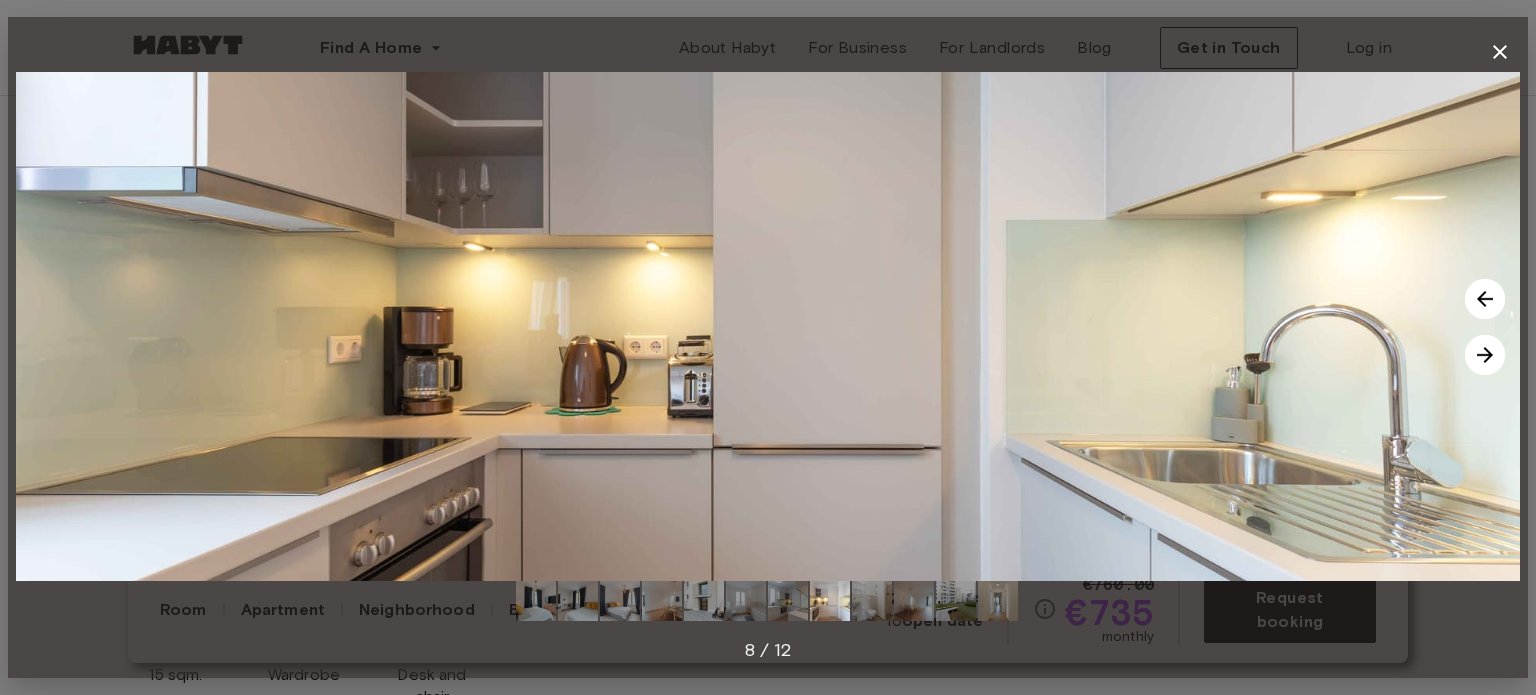 click at bounding box center [1485, 355] 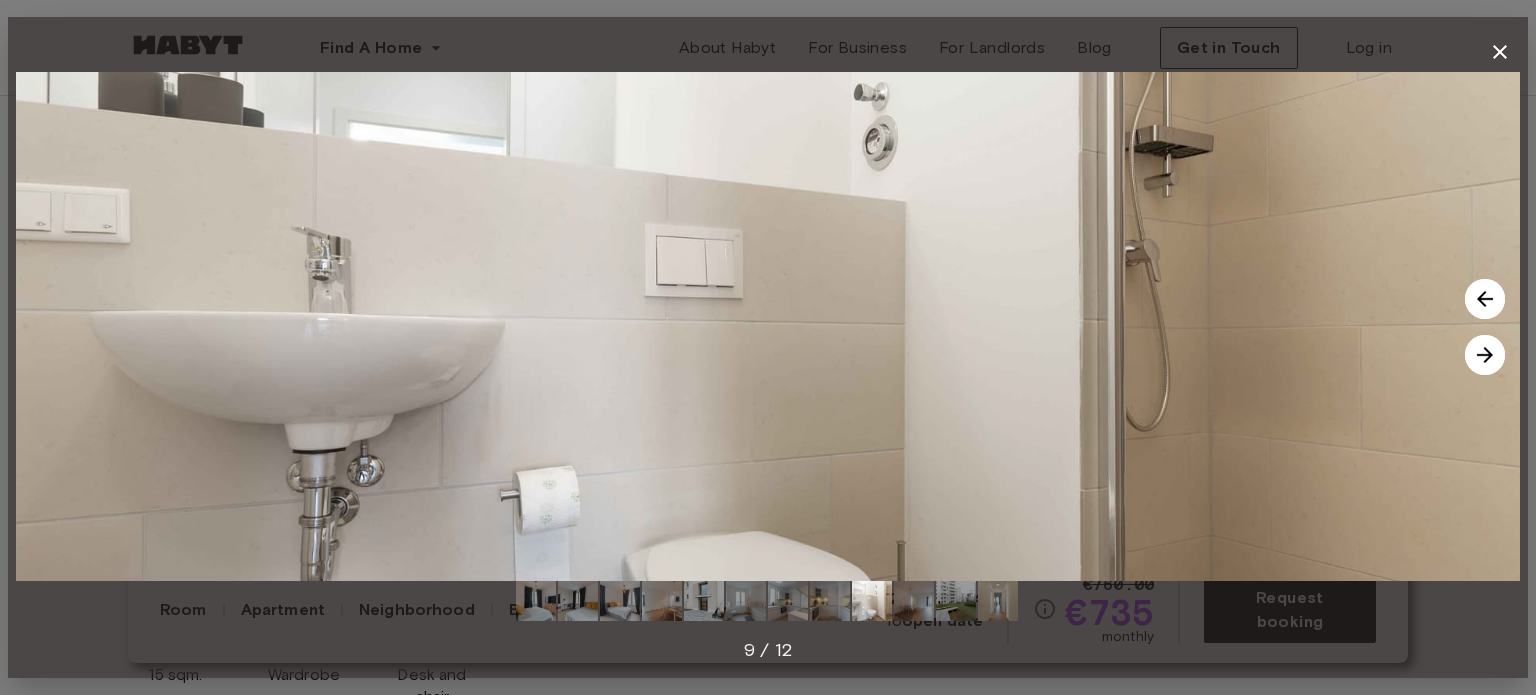 click at bounding box center [1485, 355] 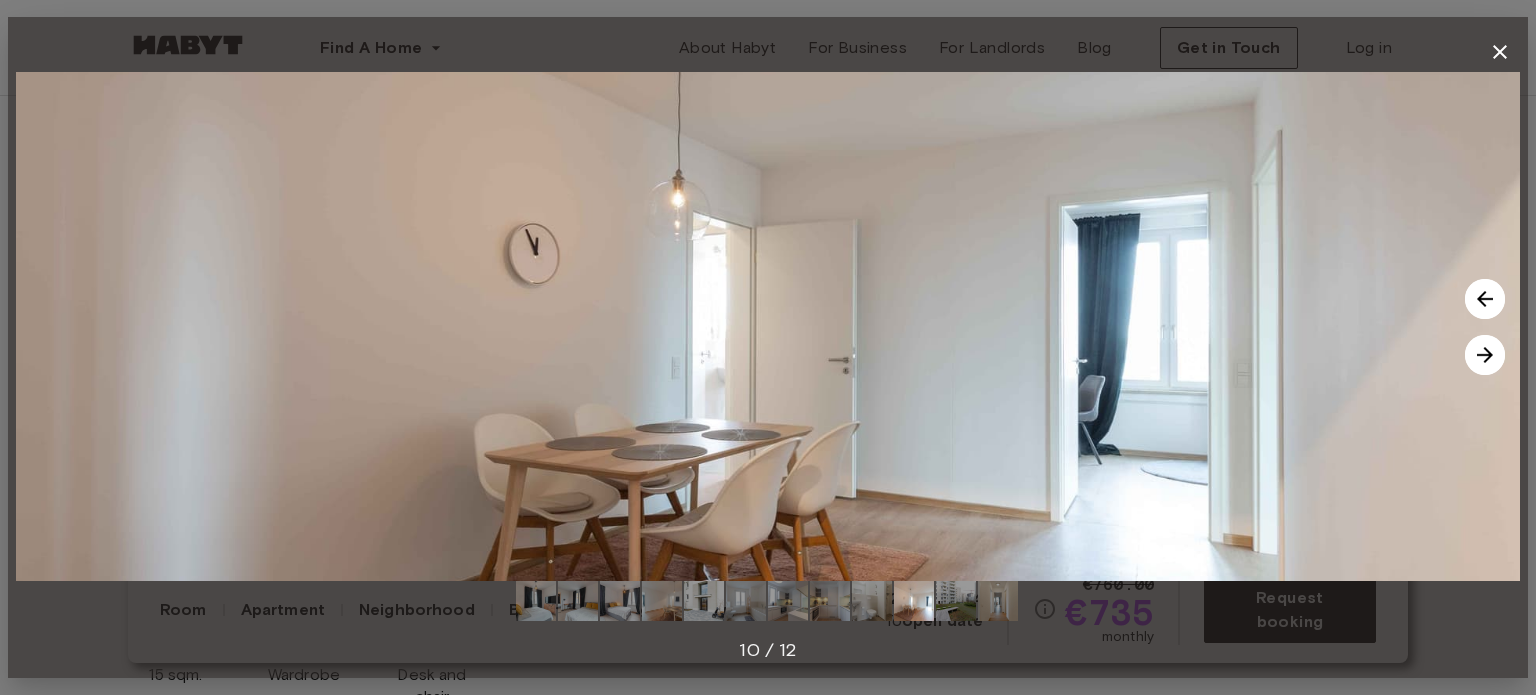 click at bounding box center (1485, 355) 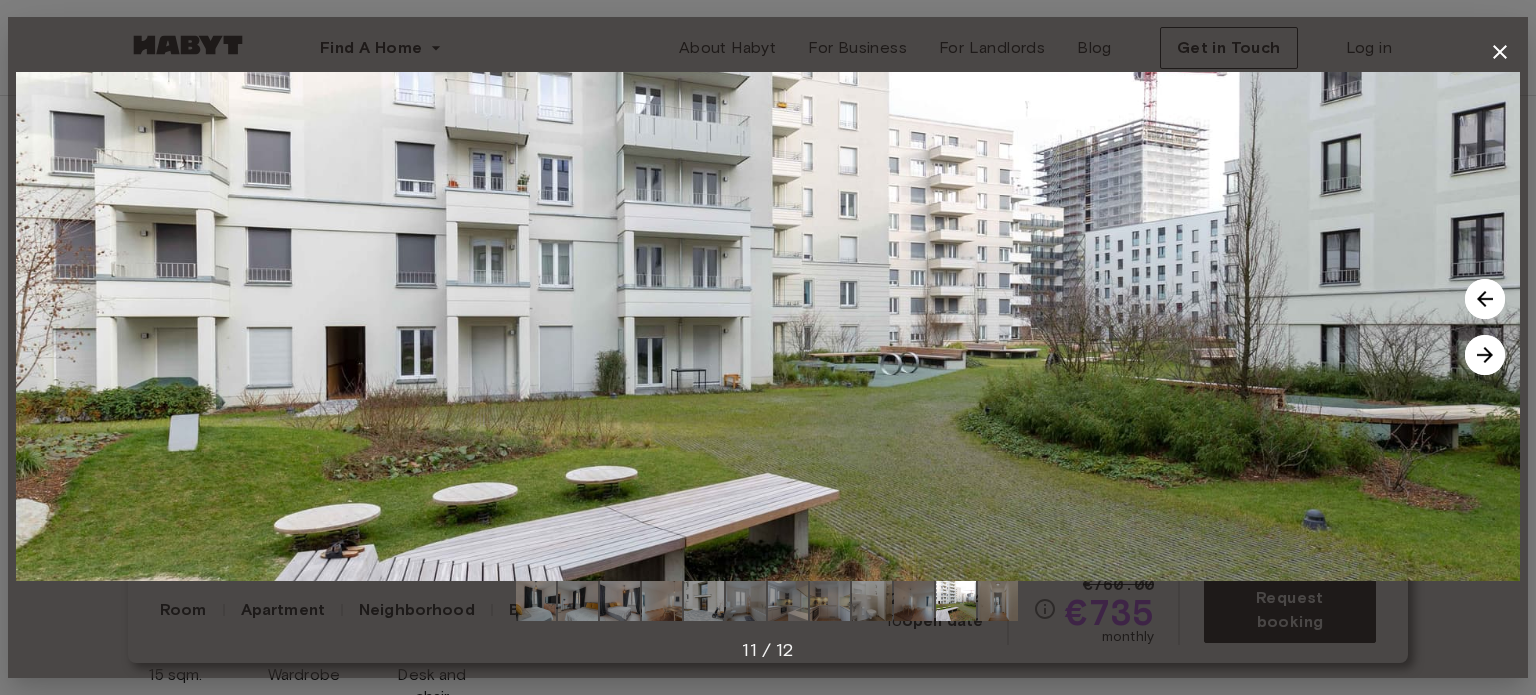 click at bounding box center (1485, 355) 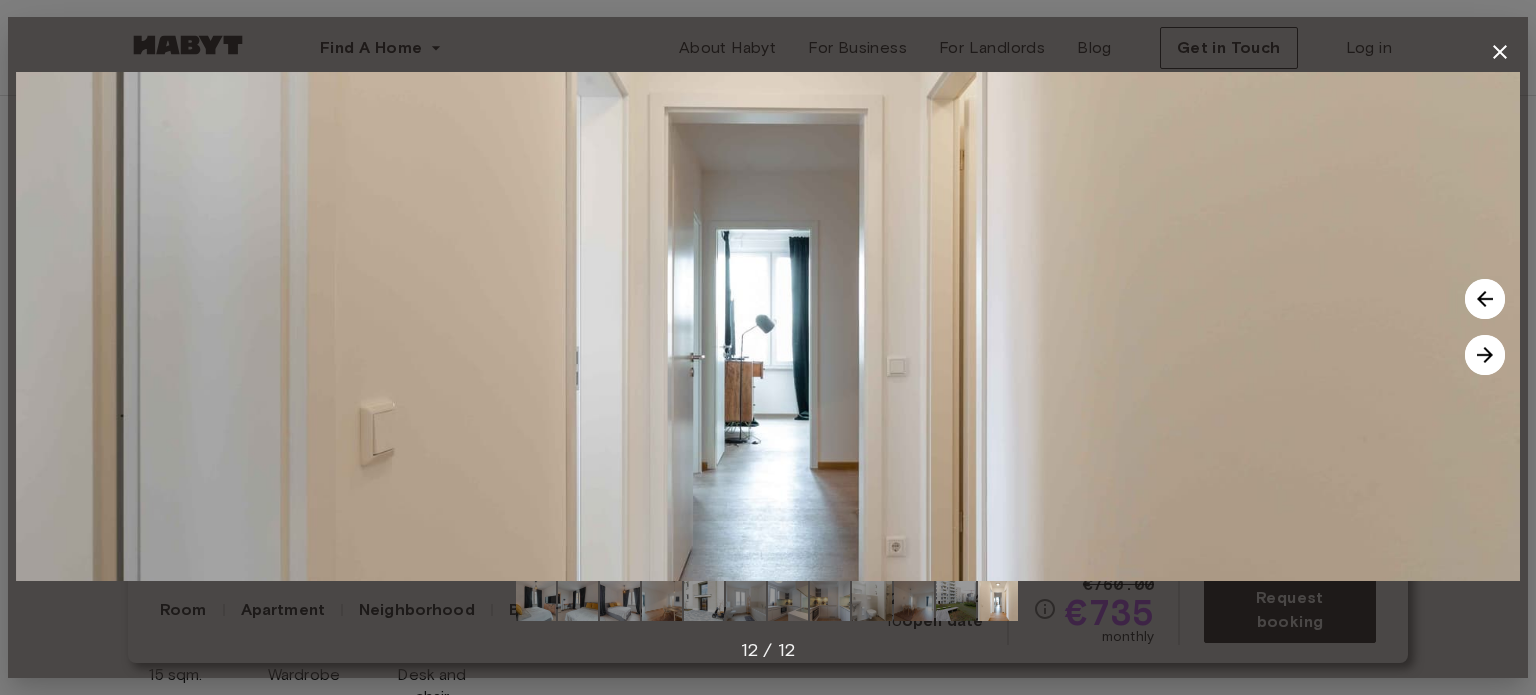 click at bounding box center [1485, 355] 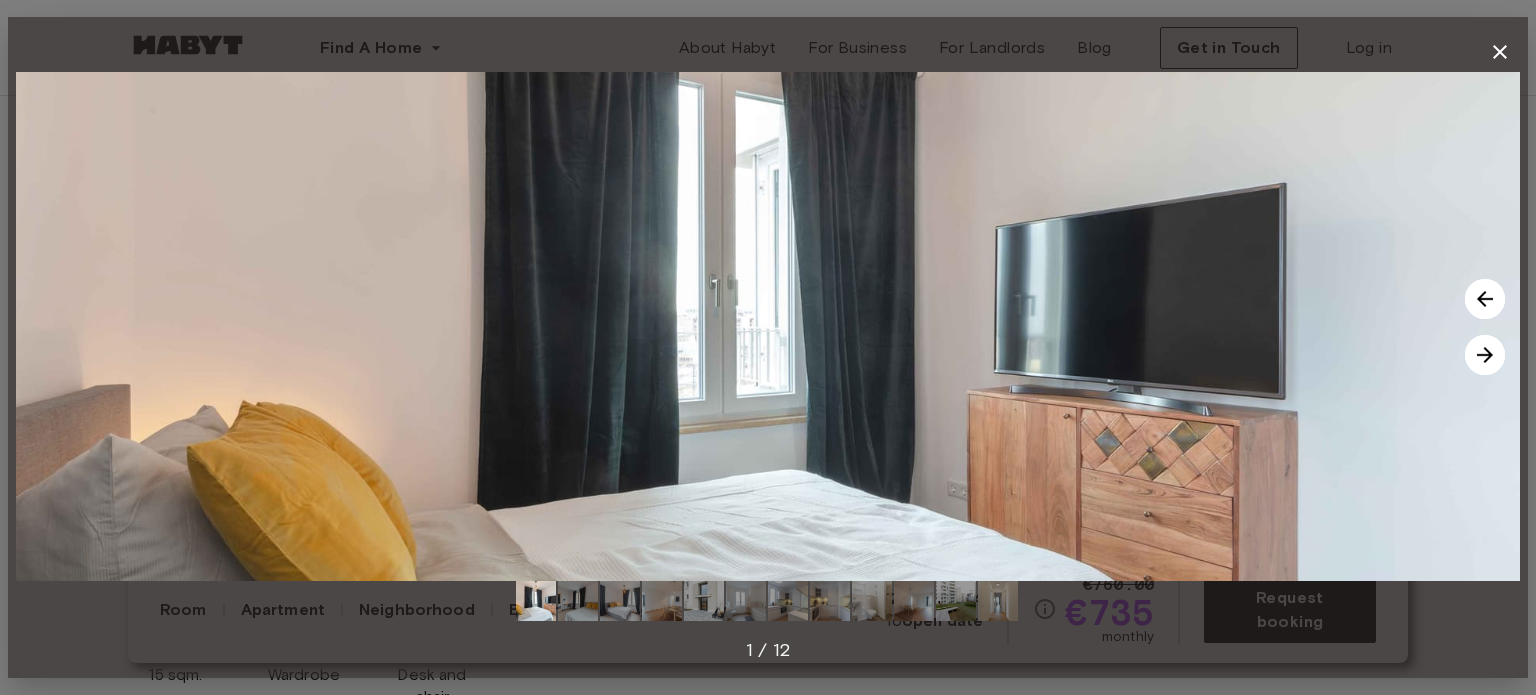 click at bounding box center (1485, 355) 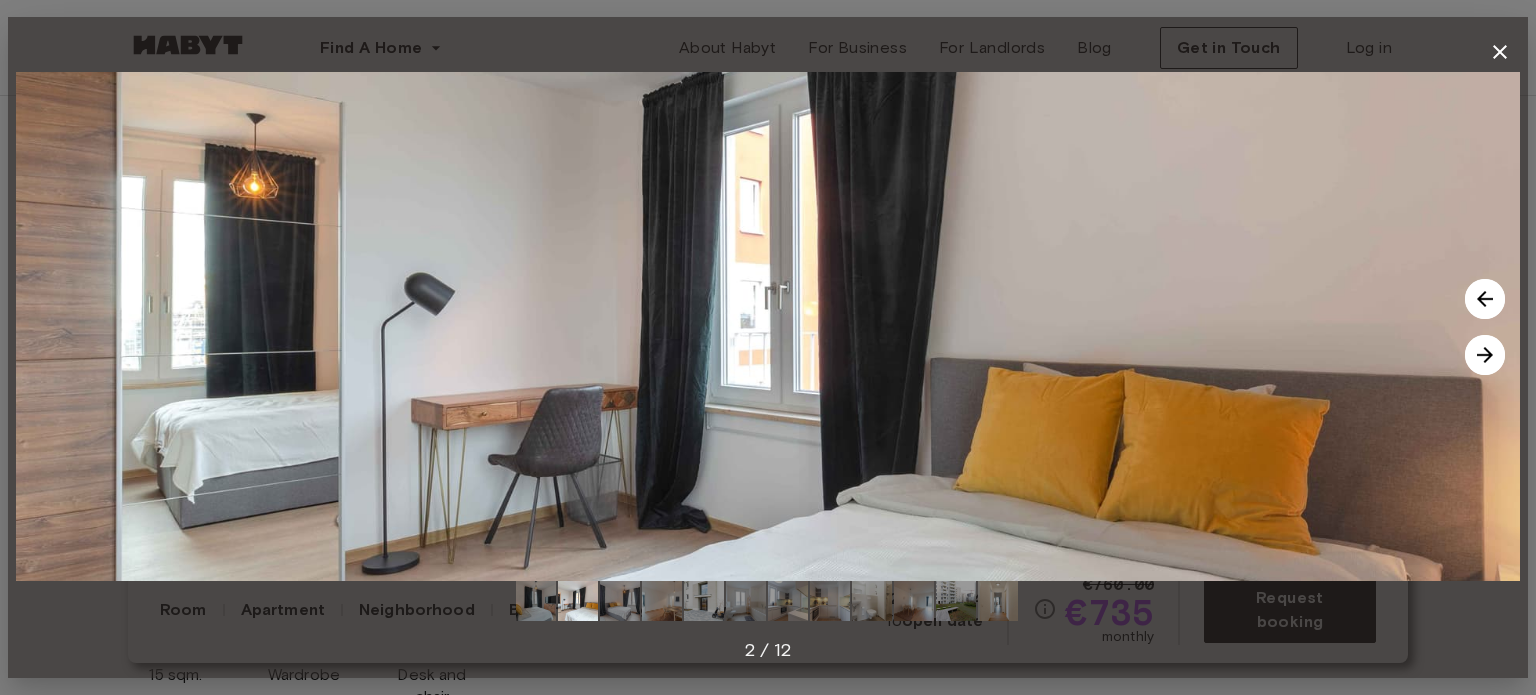 click 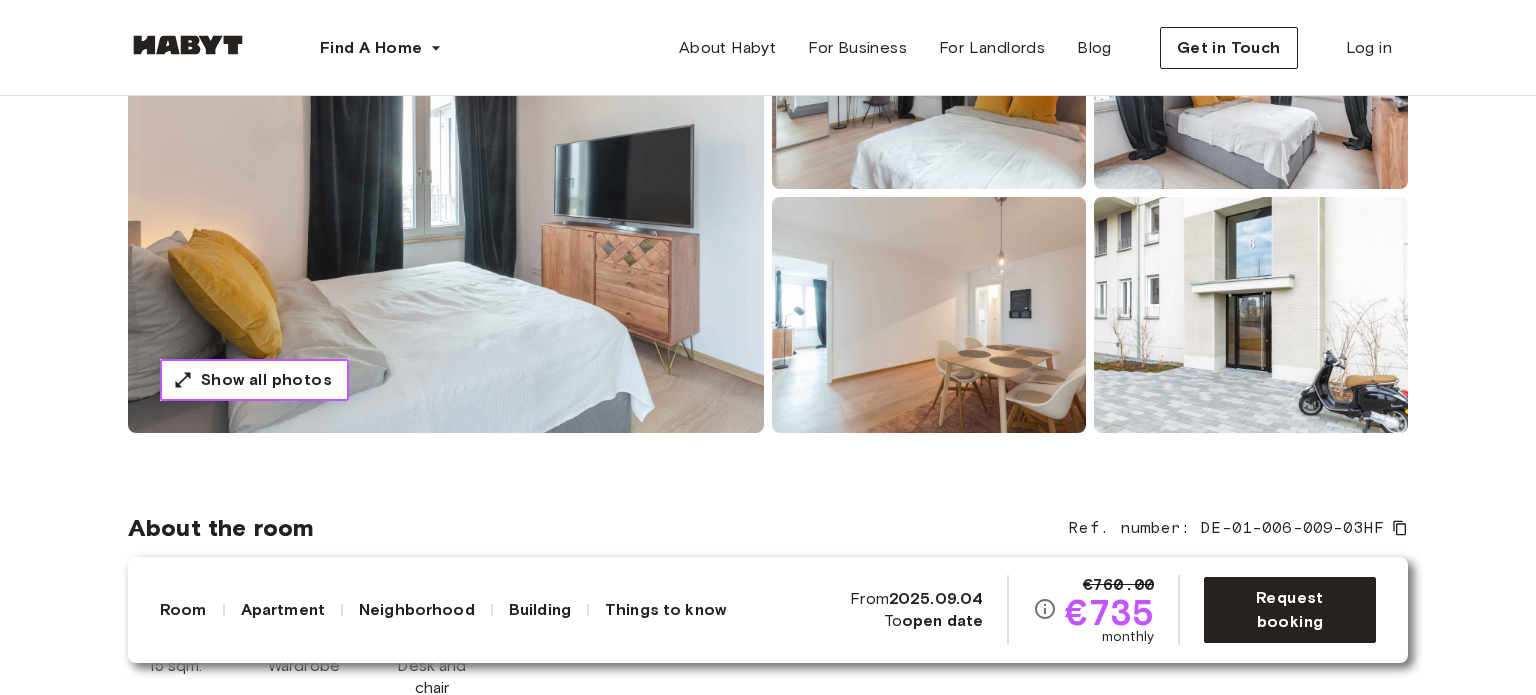 scroll, scrollTop: 200, scrollLeft: 0, axis: vertical 